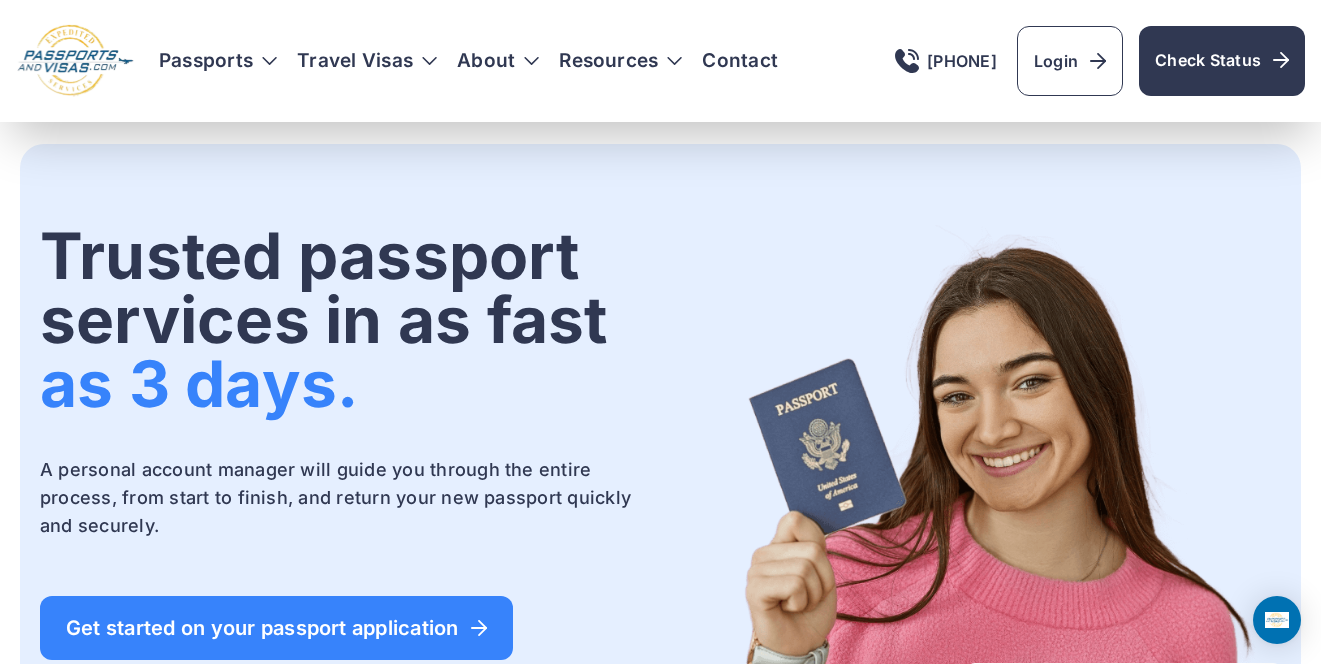 scroll, scrollTop: 658, scrollLeft: 0, axis: vertical 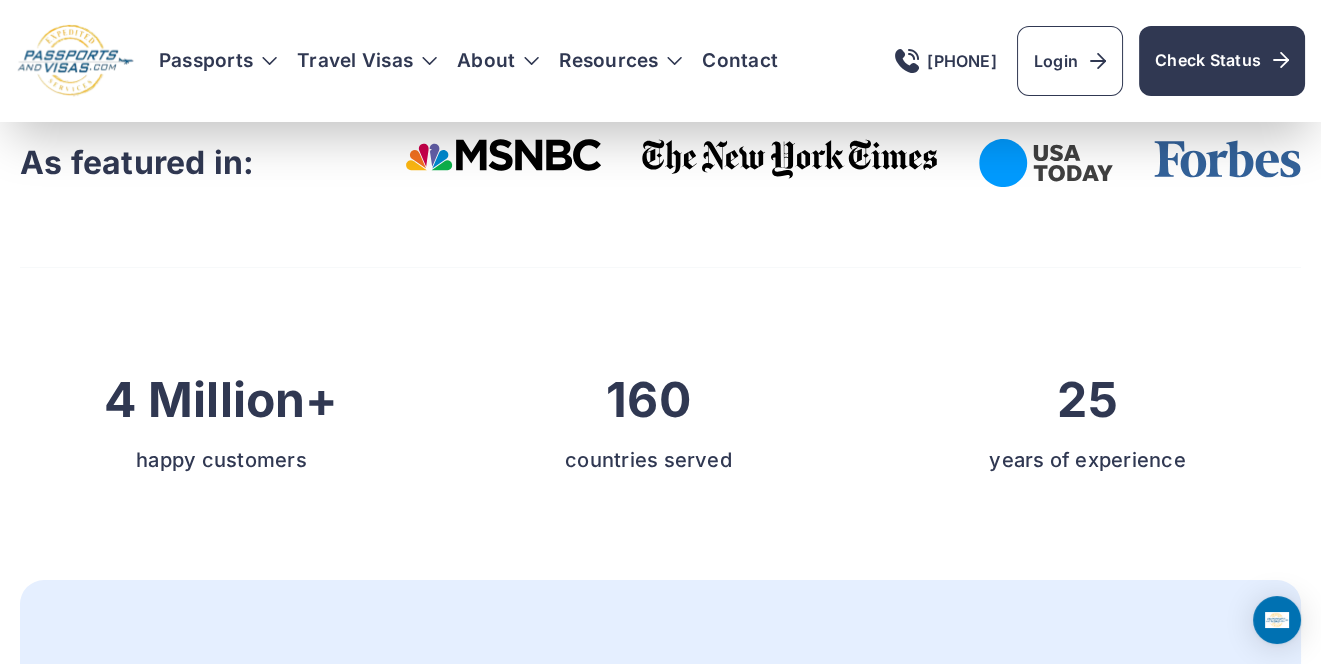 click on "Passports
Passport
Get started
Passport Renewal" at bounding box center (732, 61) 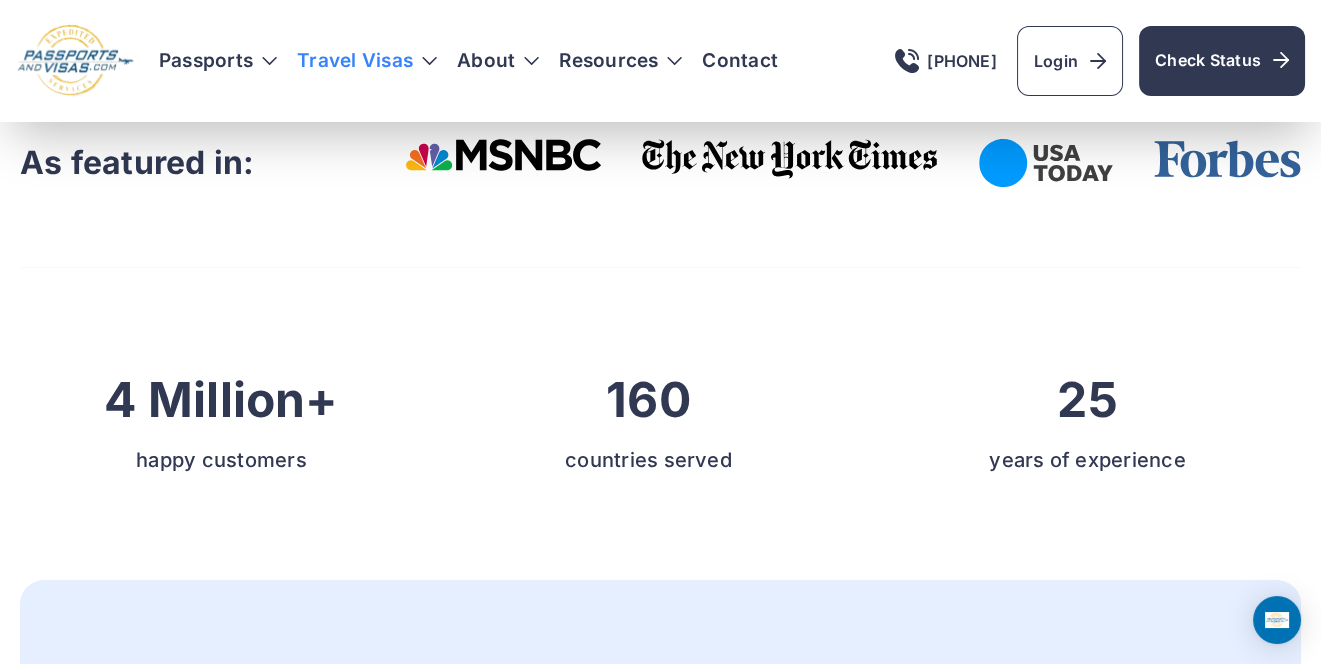 click on "Travel Visas" at bounding box center (367, 61) 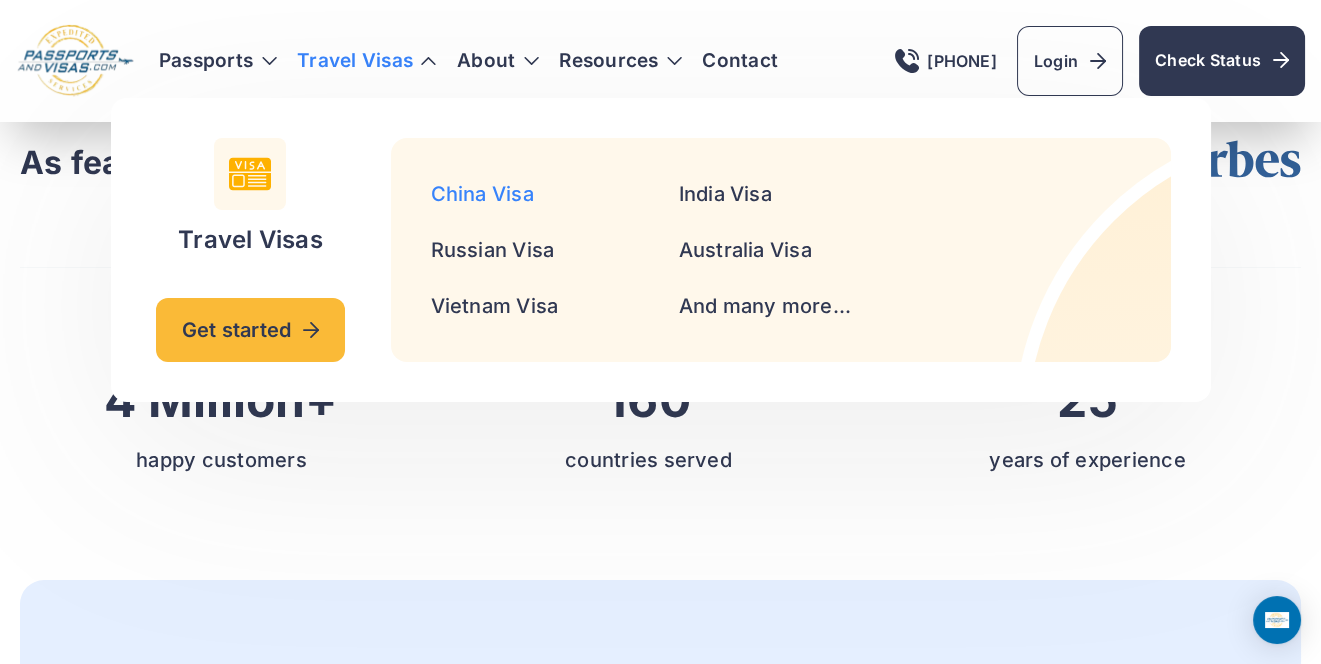 click on "China Visa" at bounding box center (482, 194) 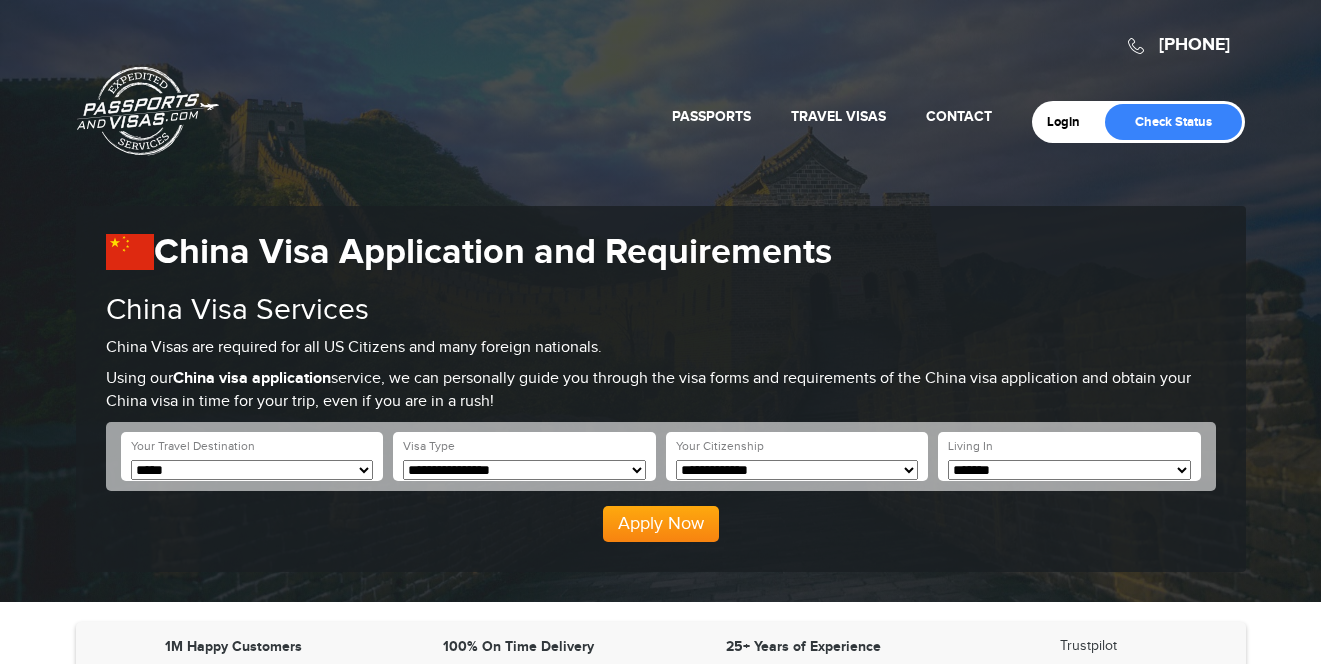 scroll, scrollTop: 0, scrollLeft: 0, axis: both 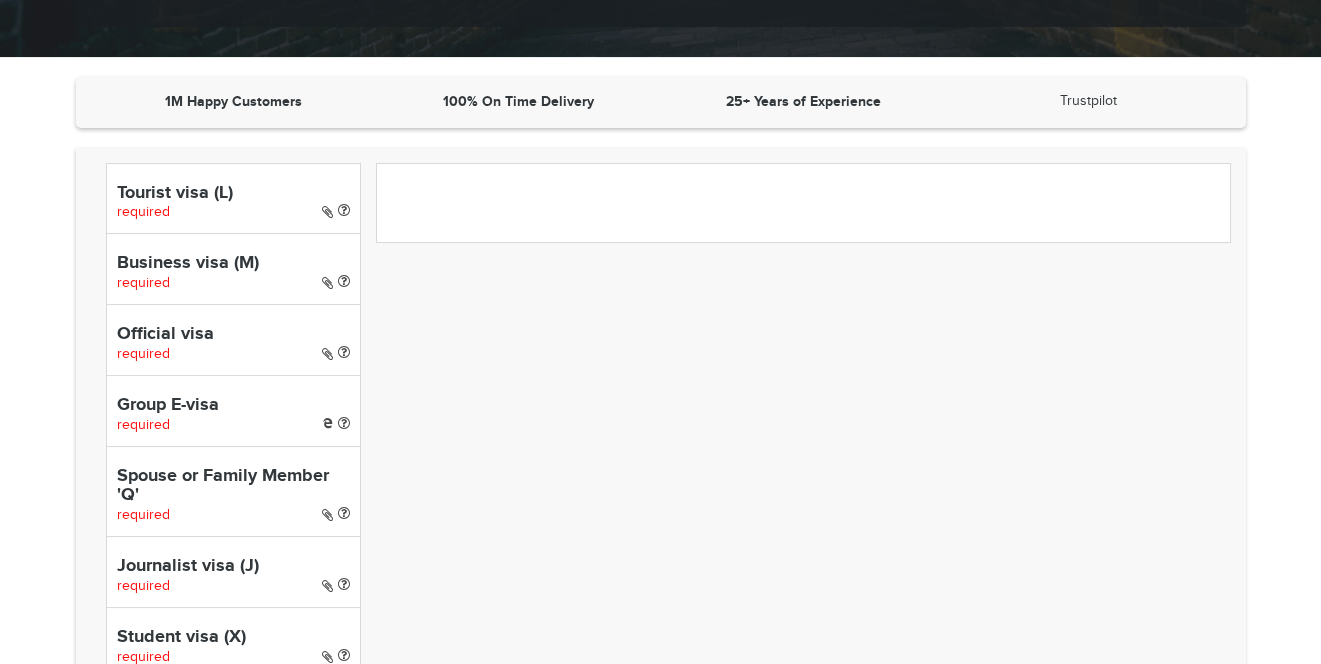 click on "Business visa (M)
required" at bounding box center [233, 268] 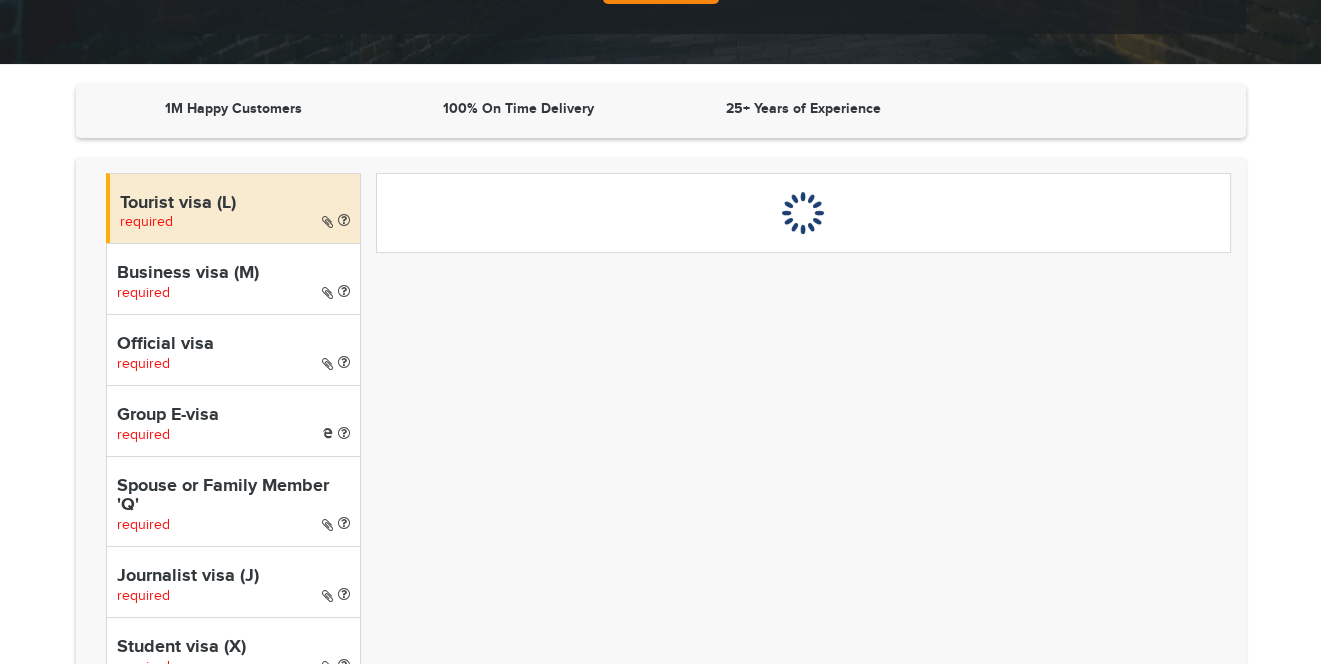 scroll, scrollTop: 538, scrollLeft: 0, axis: vertical 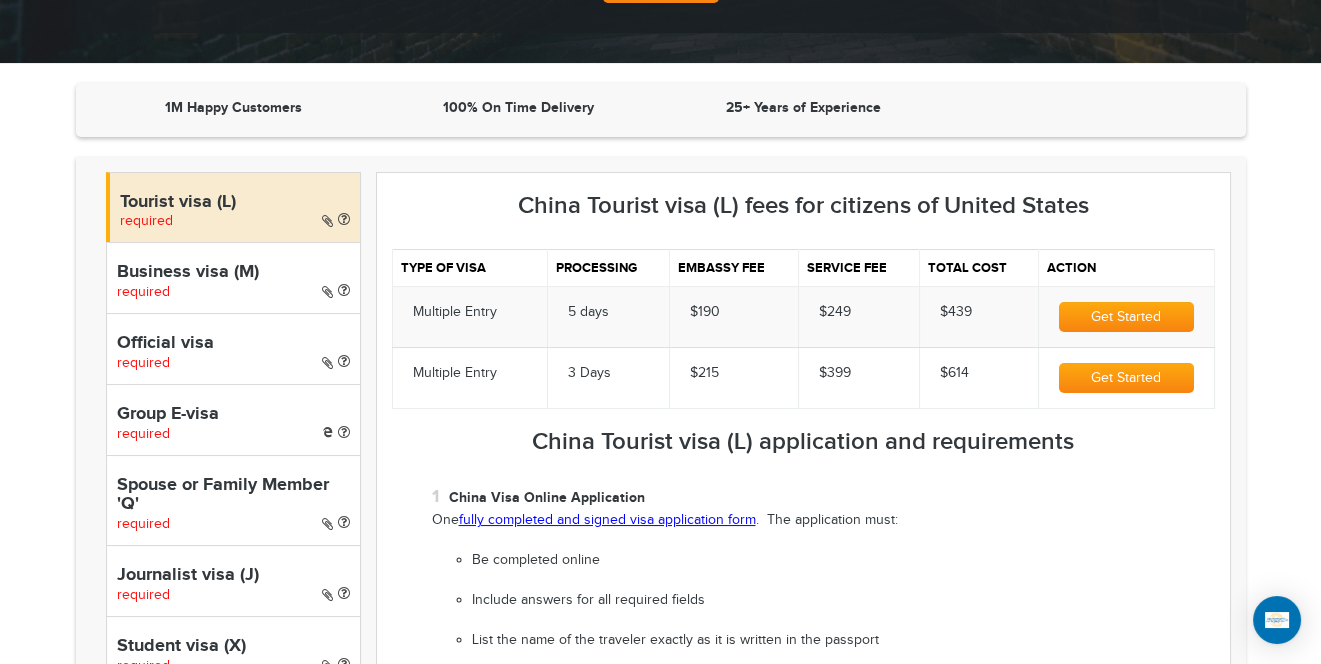 click on "1M Happy Customers
100% On Time Delivery
25+ Years of Experience" at bounding box center [661, 110] 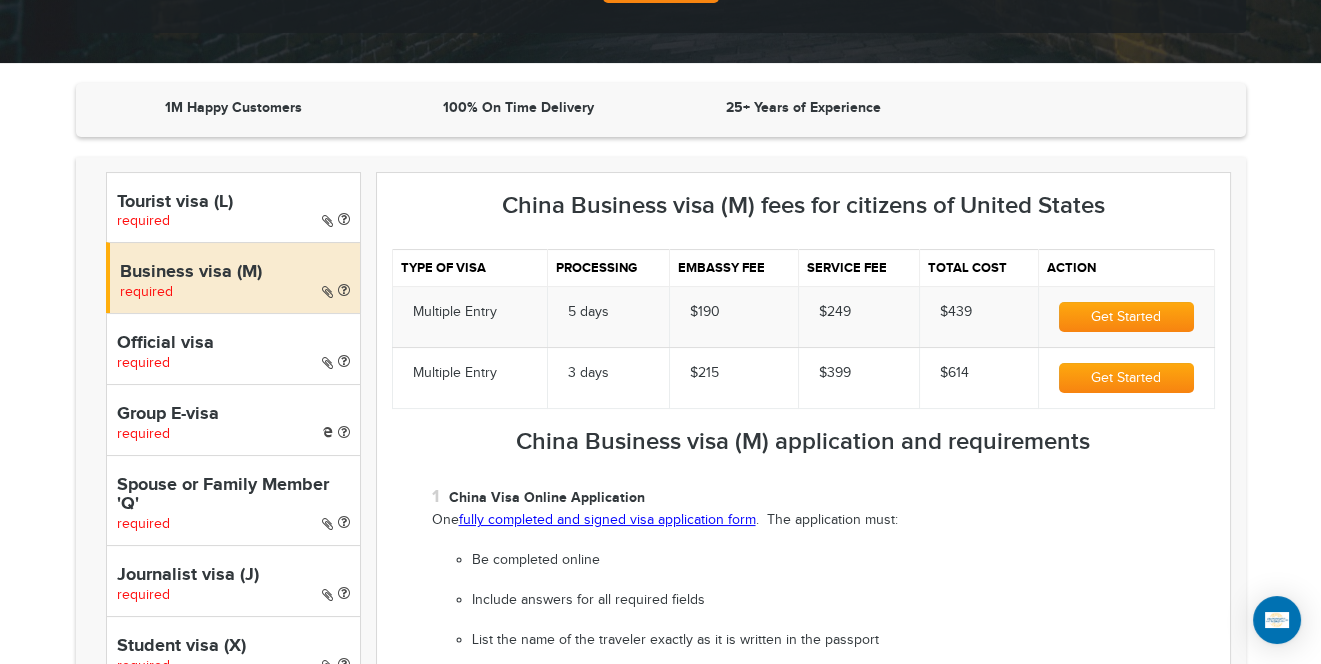 click on "China
Business visa (M) application and requirements" at bounding box center [803, 442] 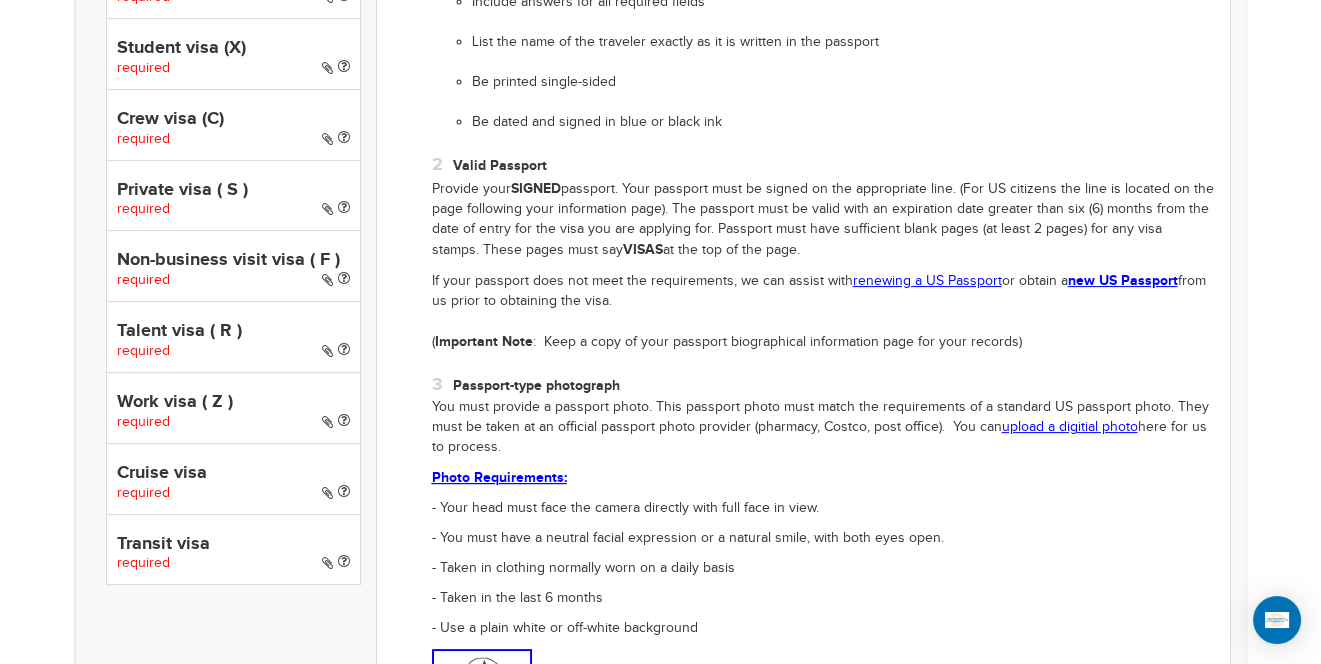 scroll, scrollTop: 1129, scrollLeft: 0, axis: vertical 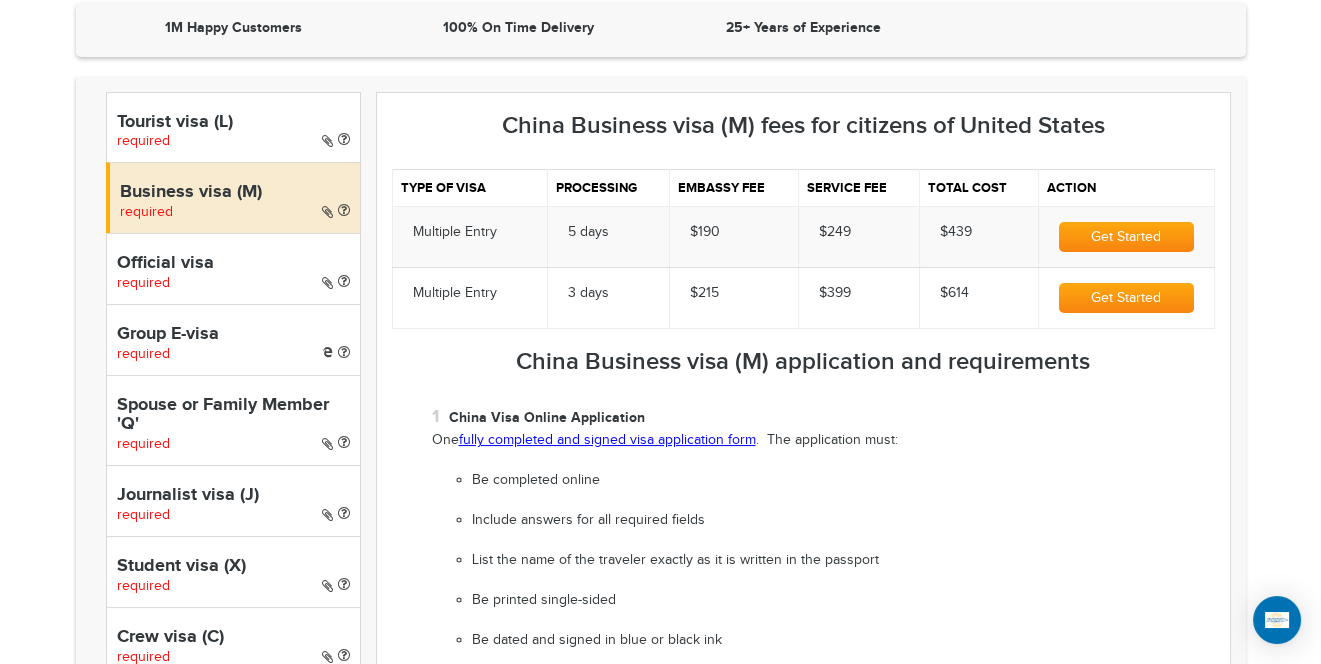 click on "1M Happy Customers
100% On Time Delivery
25+ Years of Experience
Tourist visa (L)
required
Business visa (M)
required
Official visa
required" at bounding box center [660, 1213] 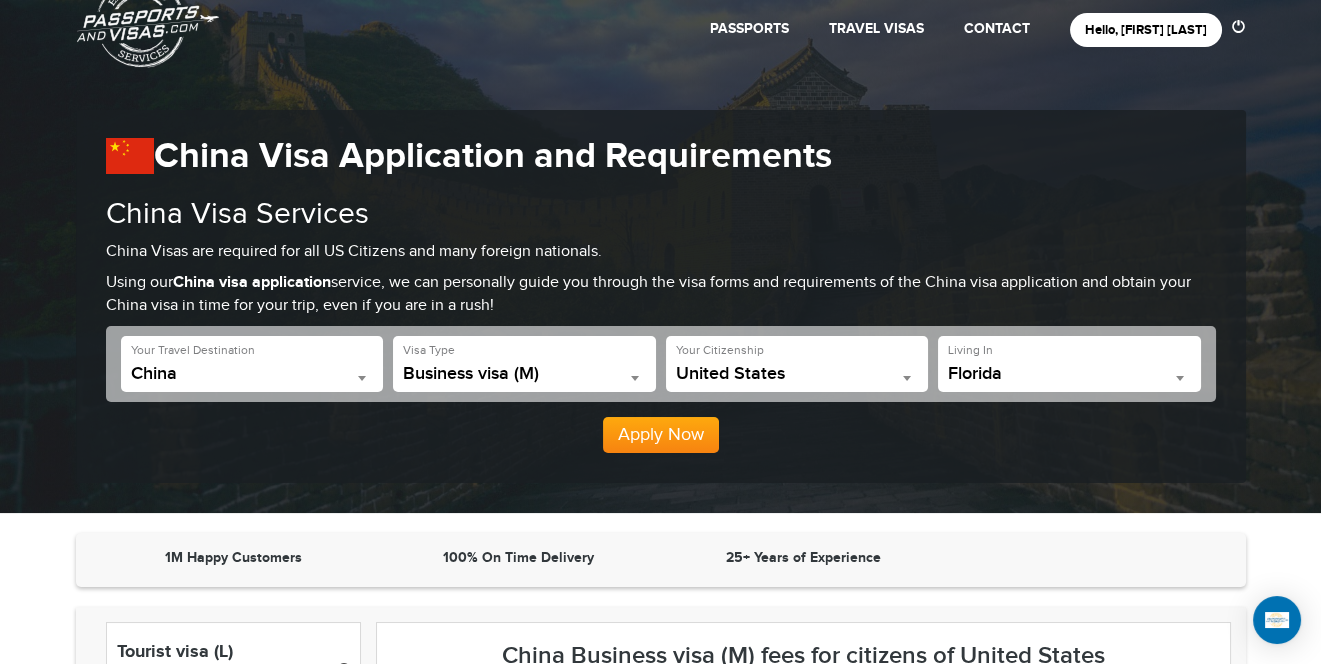 scroll, scrollTop: 0, scrollLeft: 0, axis: both 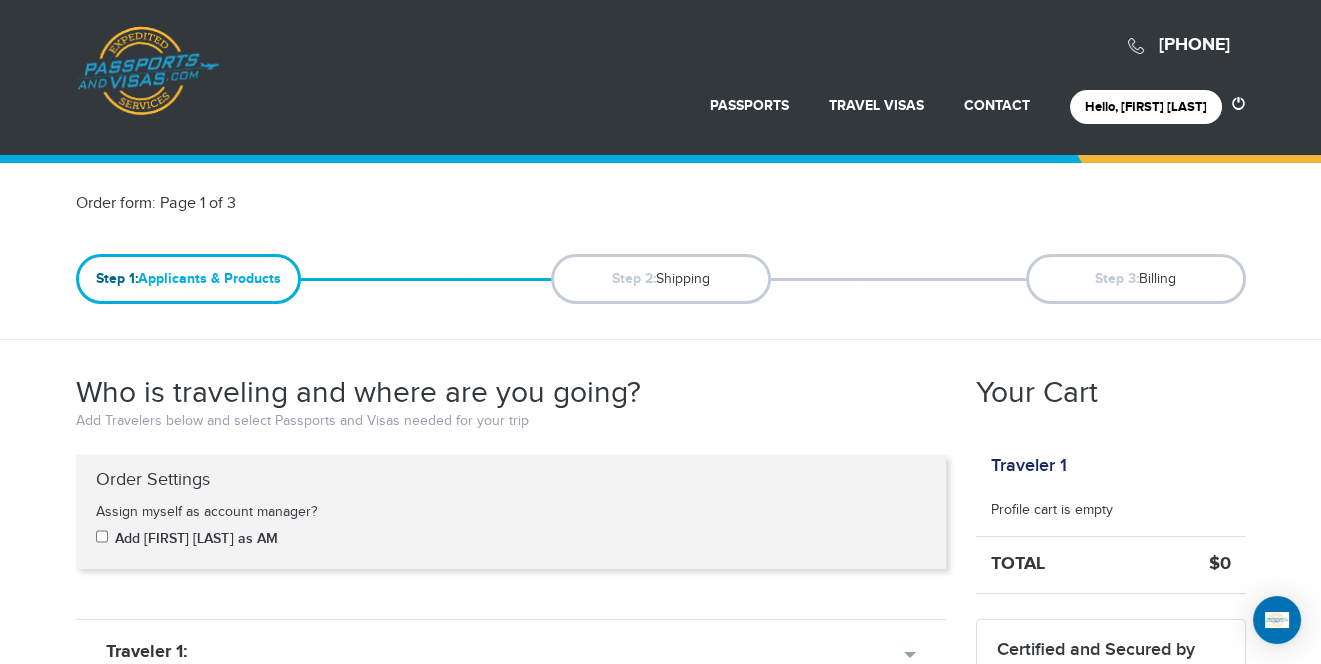 click on "Passports & Visas.com" at bounding box center (148, 71) 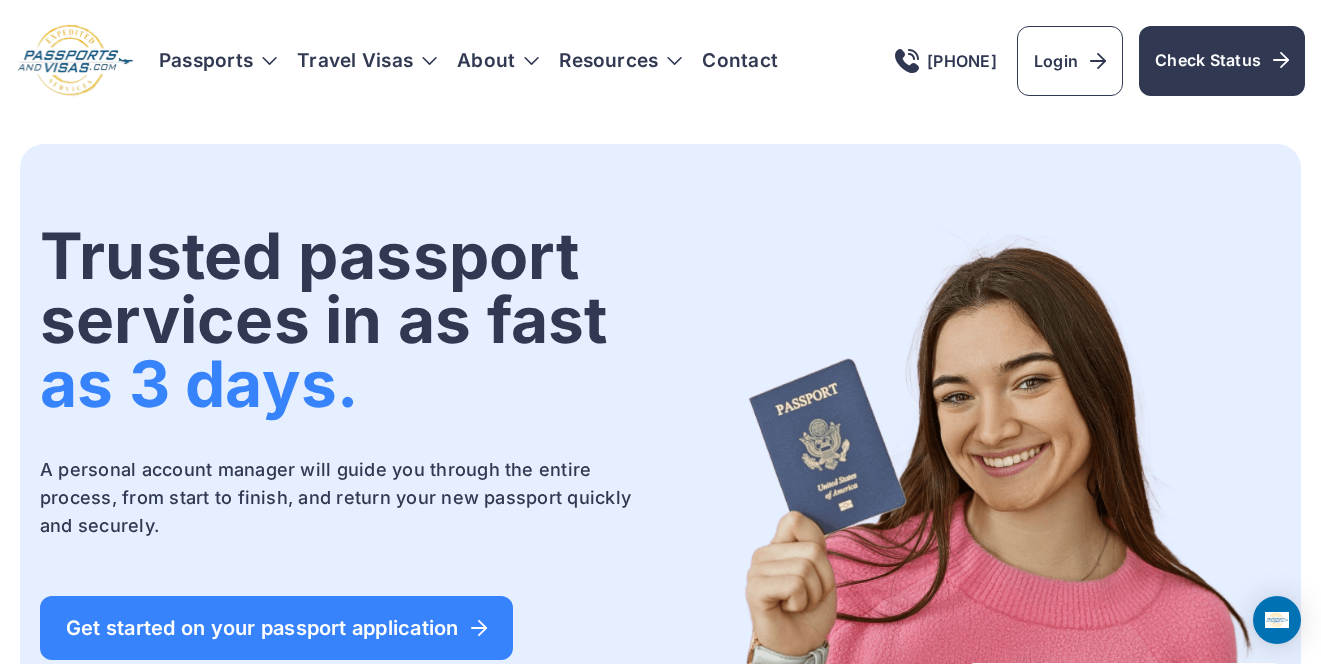scroll, scrollTop: 0, scrollLeft: 0, axis: both 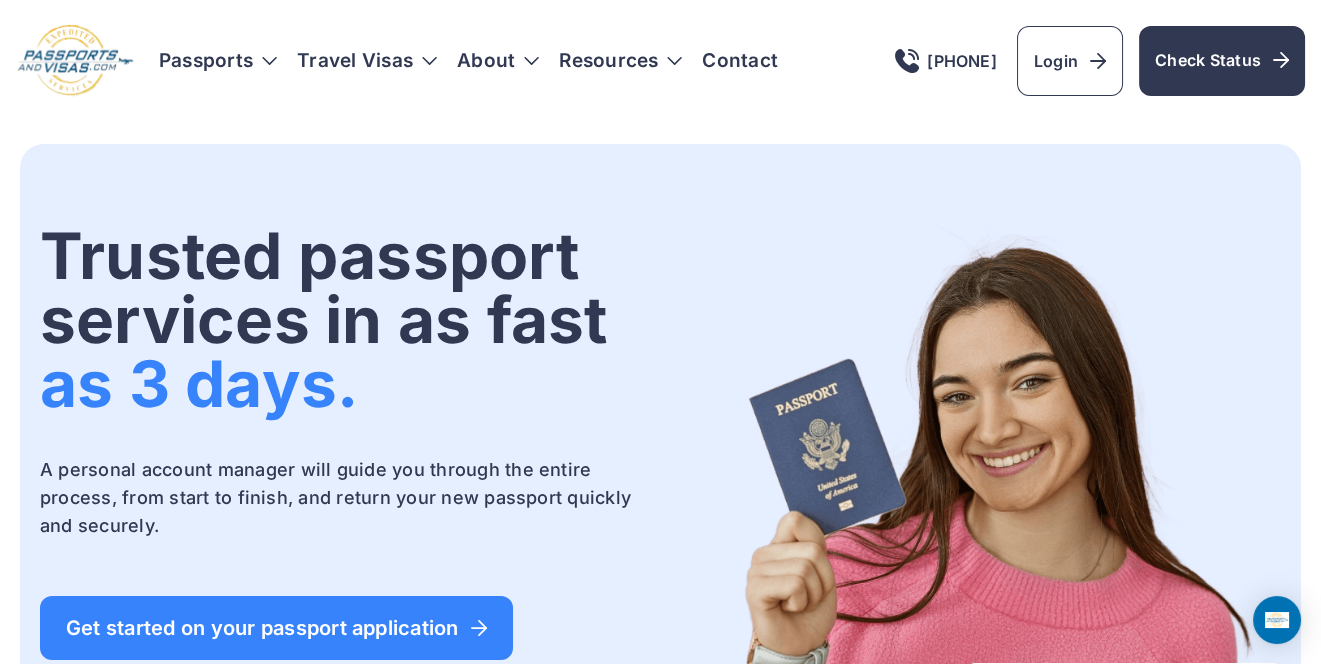 click on "Passports" at bounding box center [218, 61] 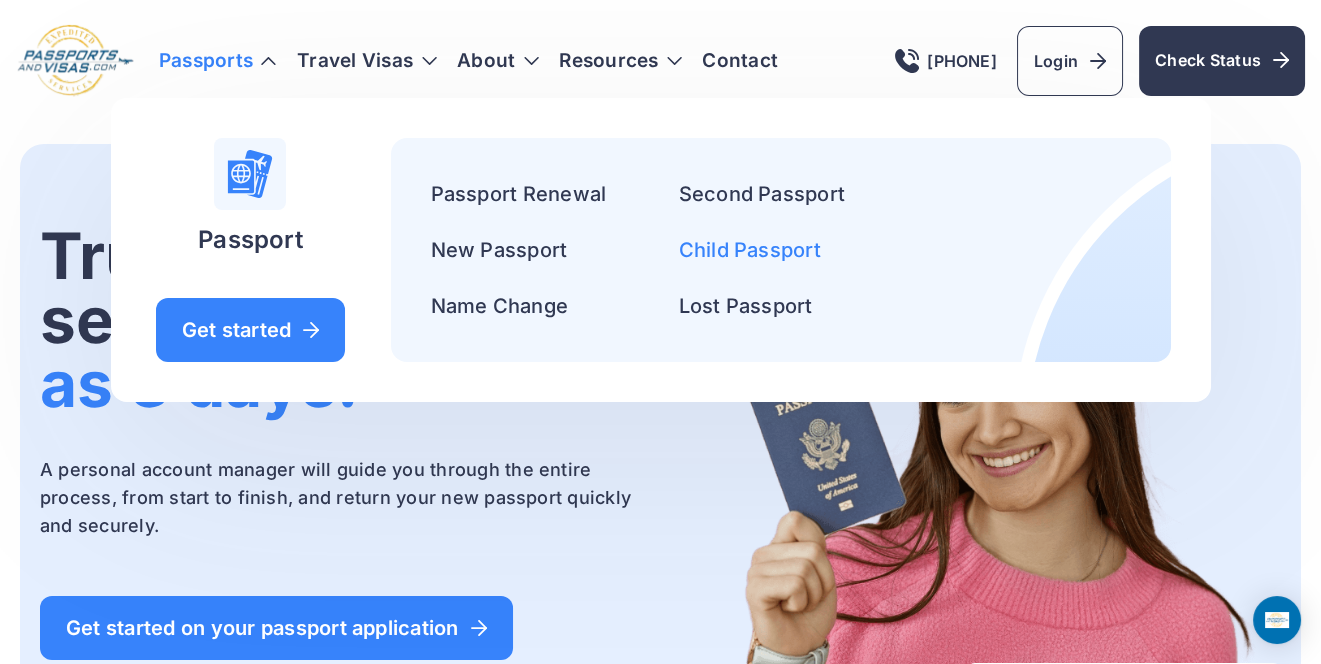 click on "Child Passport" at bounding box center (750, 250) 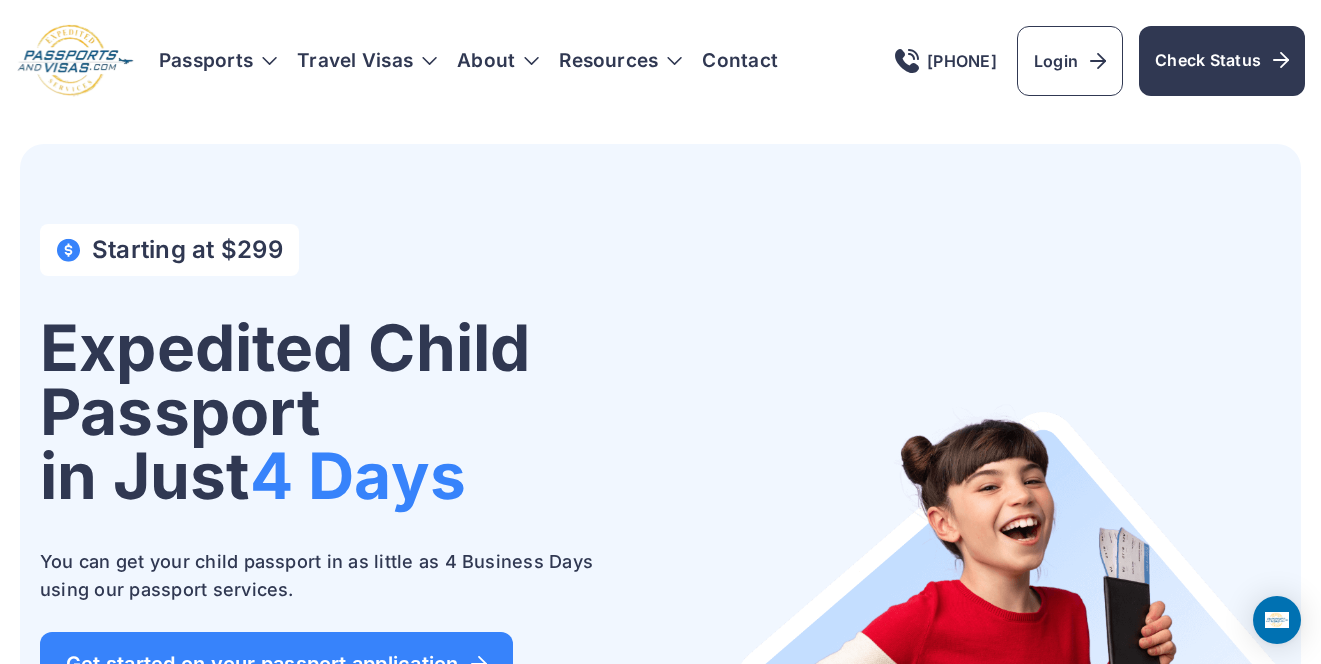 scroll, scrollTop: 0, scrollLeft: 0, axis: both 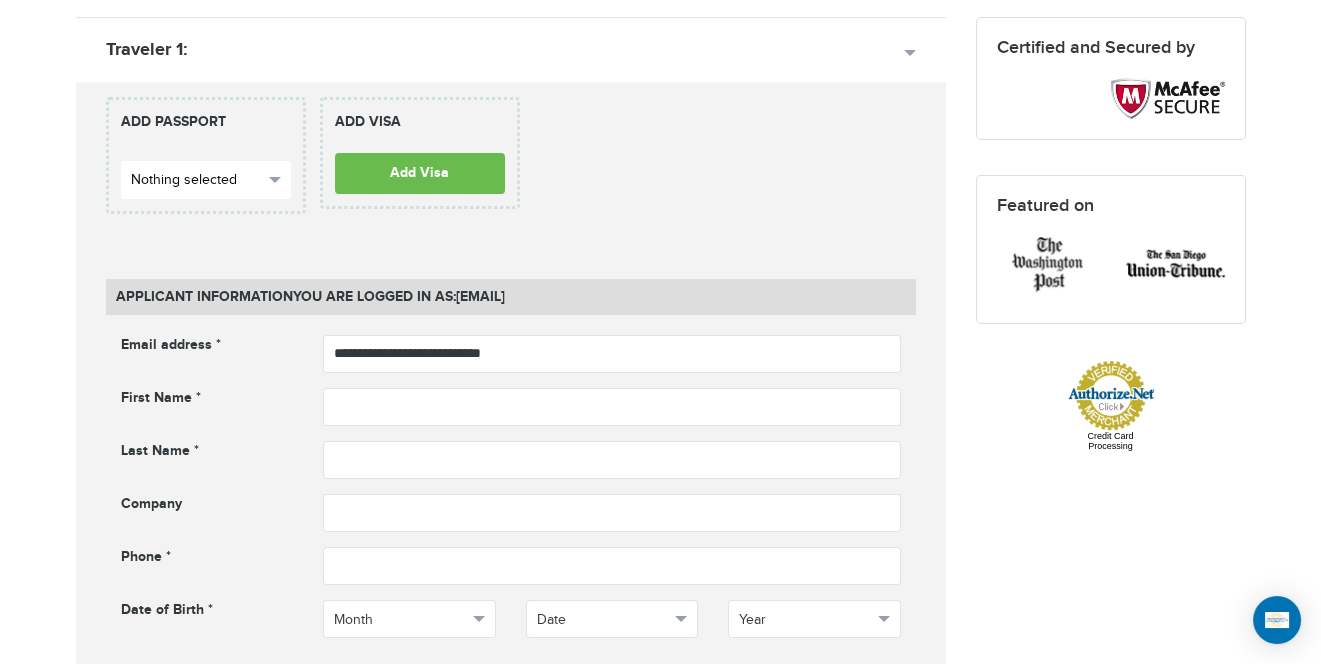 click on "Nothing selected" at bounding box center (197, 180) 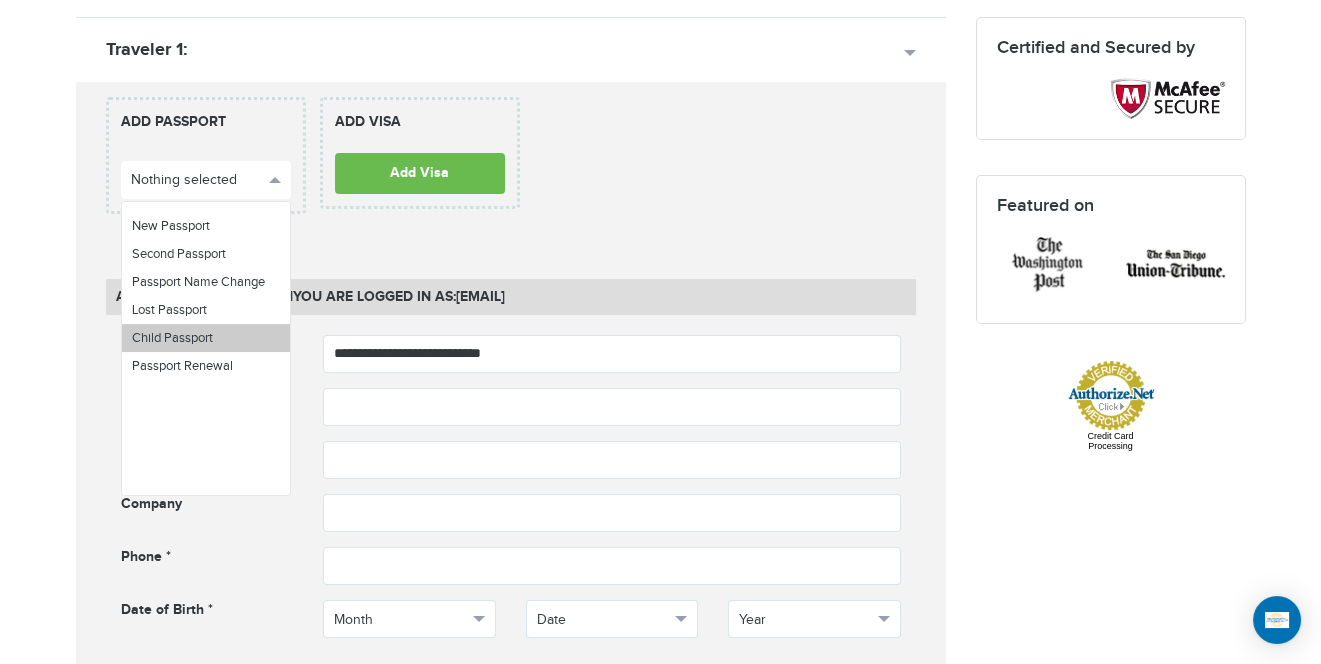 click on "Child Passport" at bounding box center (172, 338) 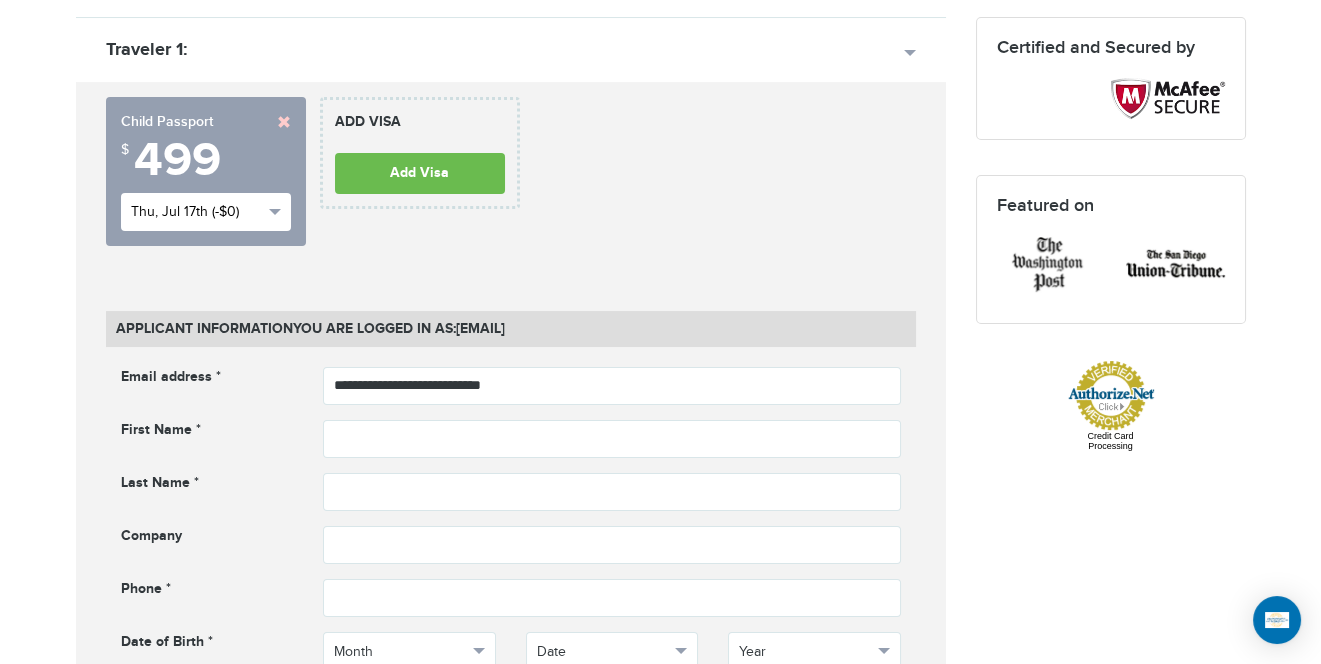 click on "Thu, Jul 17th (-$0)" at bounding box center [197, 212] 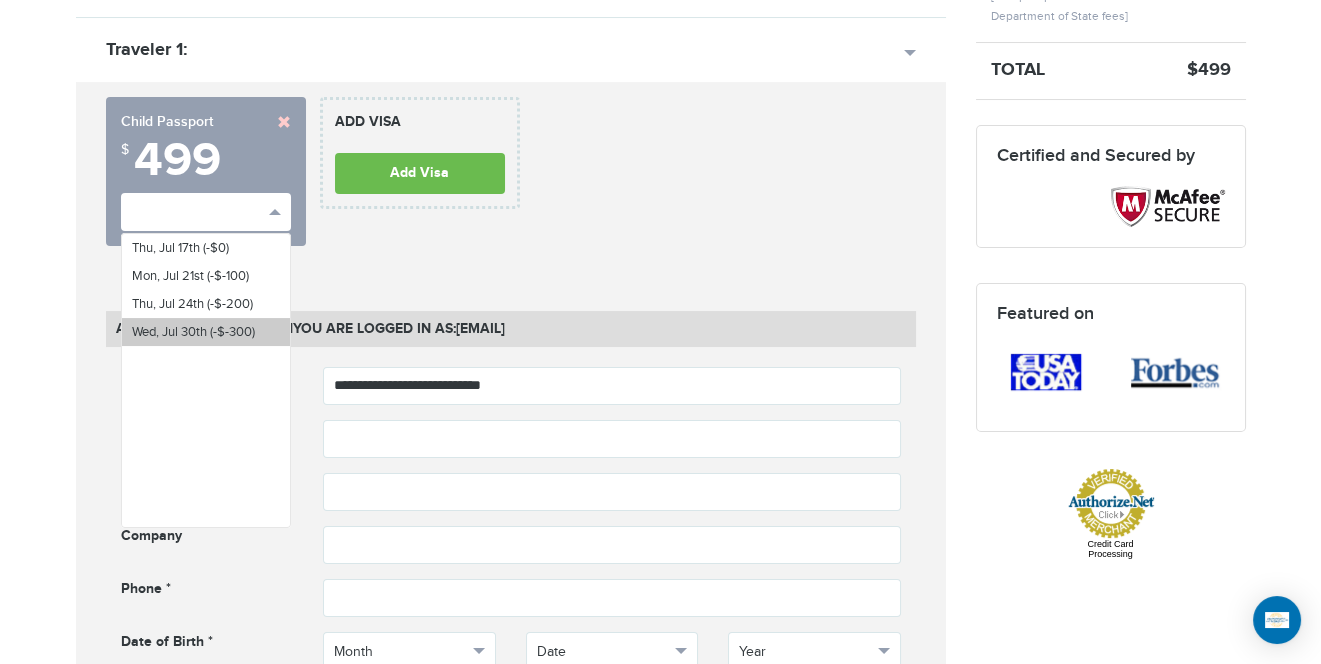 click on "Wed, Jul 30th (-$-300)" at bounding box center [193, 332] 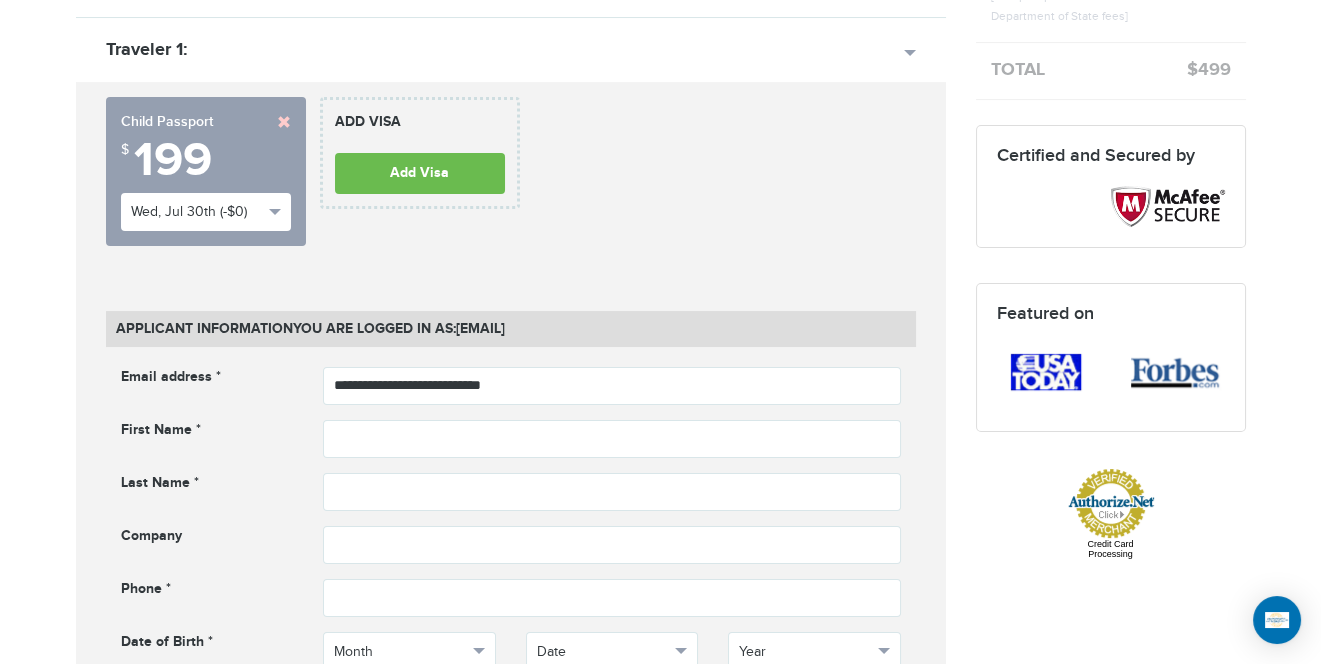 click on "Applicant Information  You are logged in as:  nottage@passportsandvisas.com" at bounding box center (511, 329) 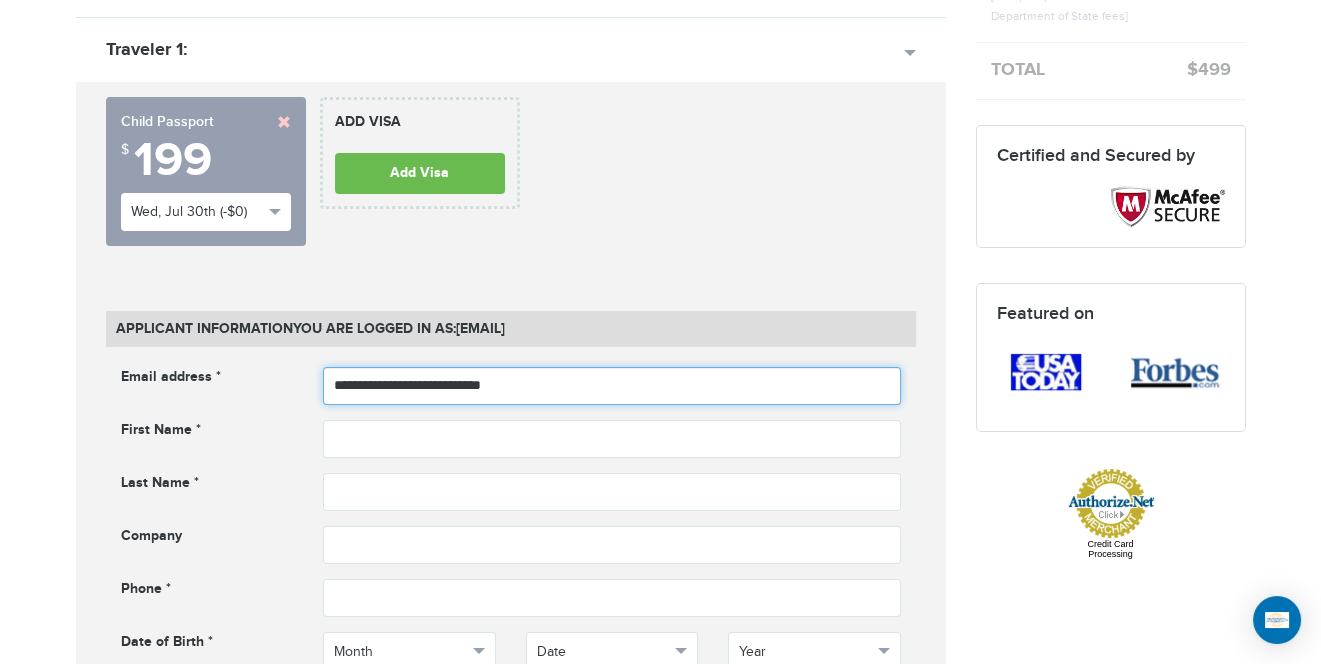 click on "**********" at bounding box center (612, 386) 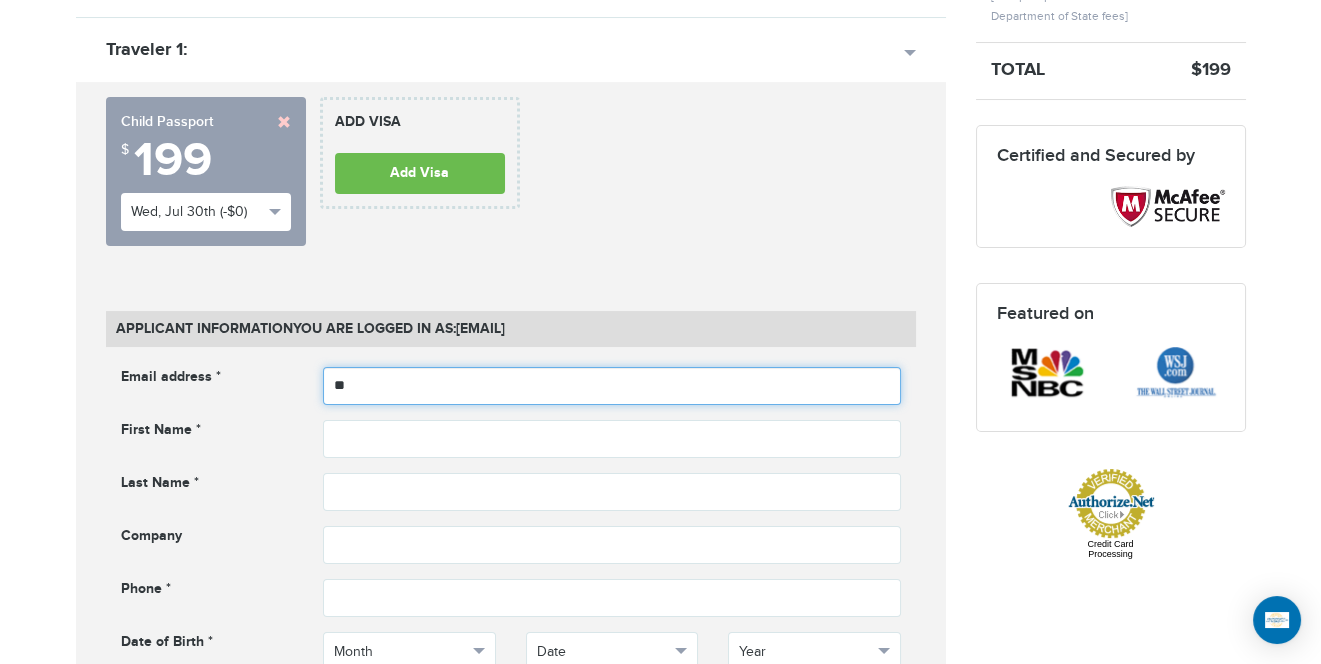 type on "*" 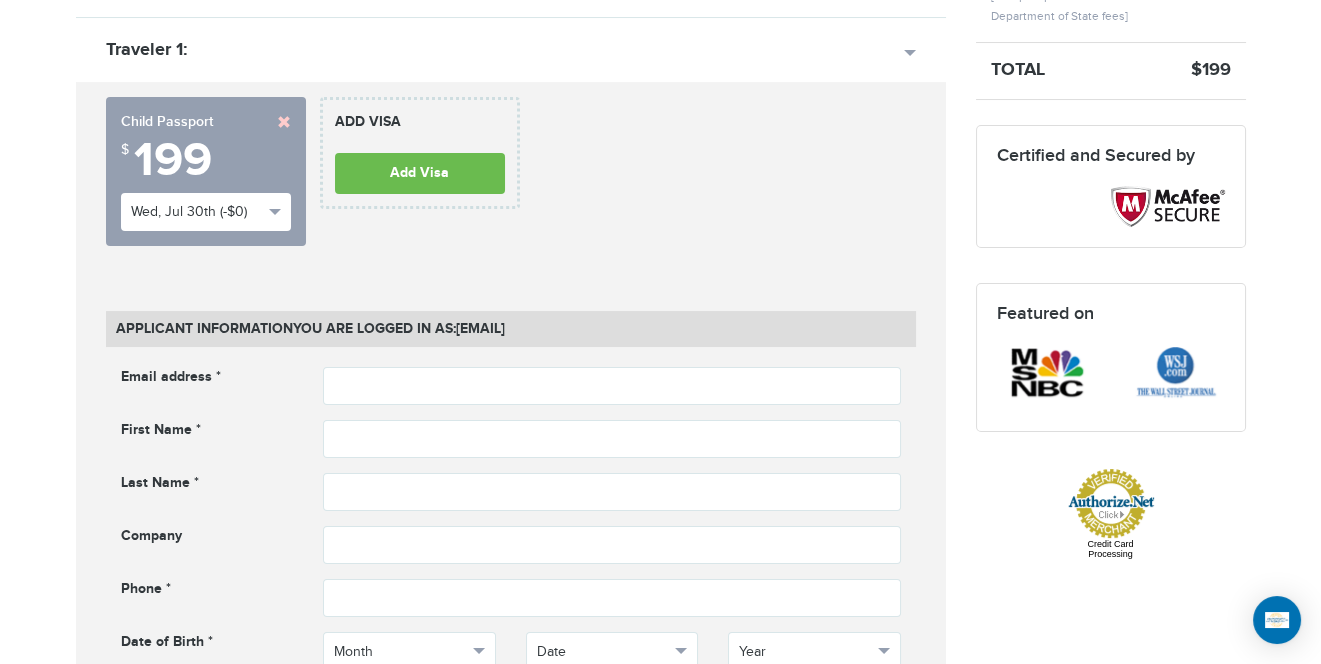 click on "**********" at bounding box center [511, 179] 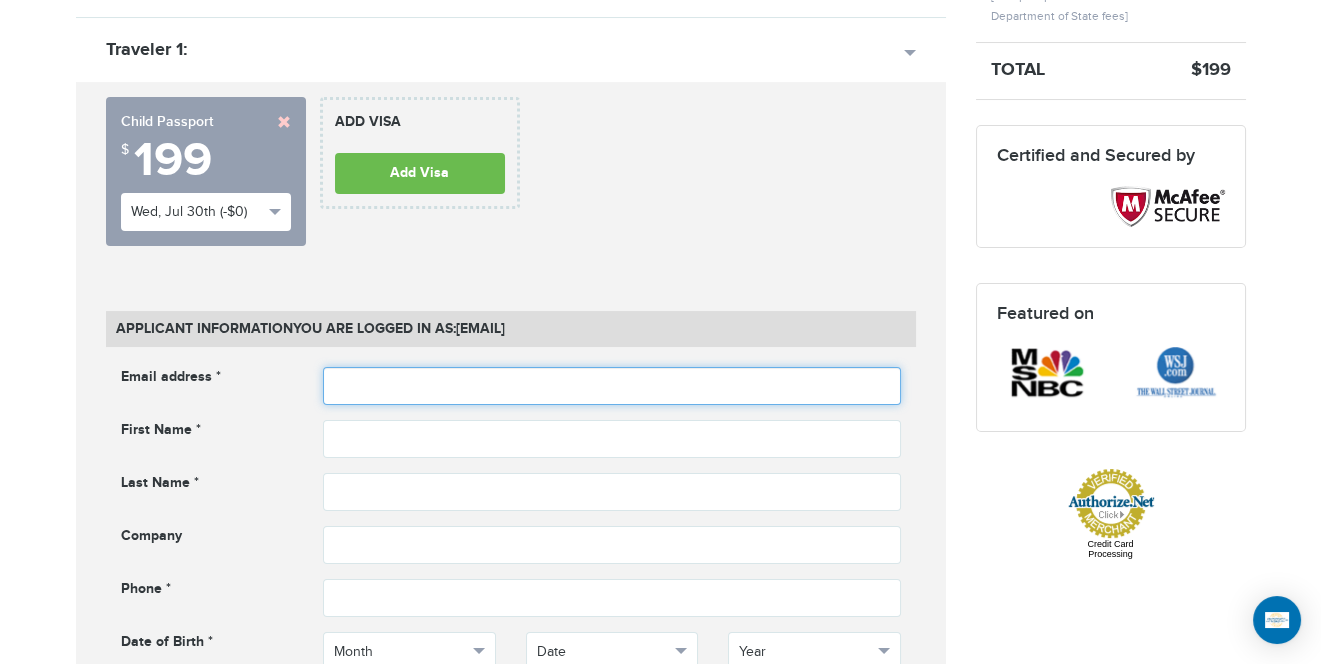 click at bounding box center (612, 386) 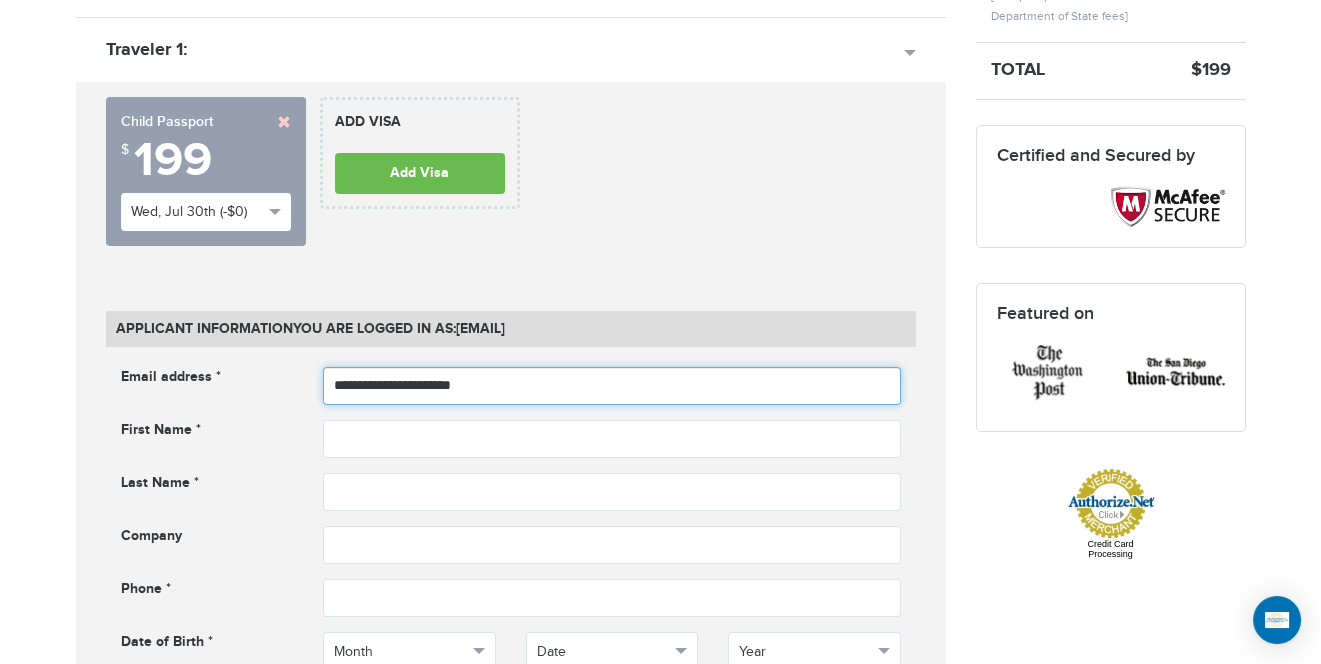 type on "**********" 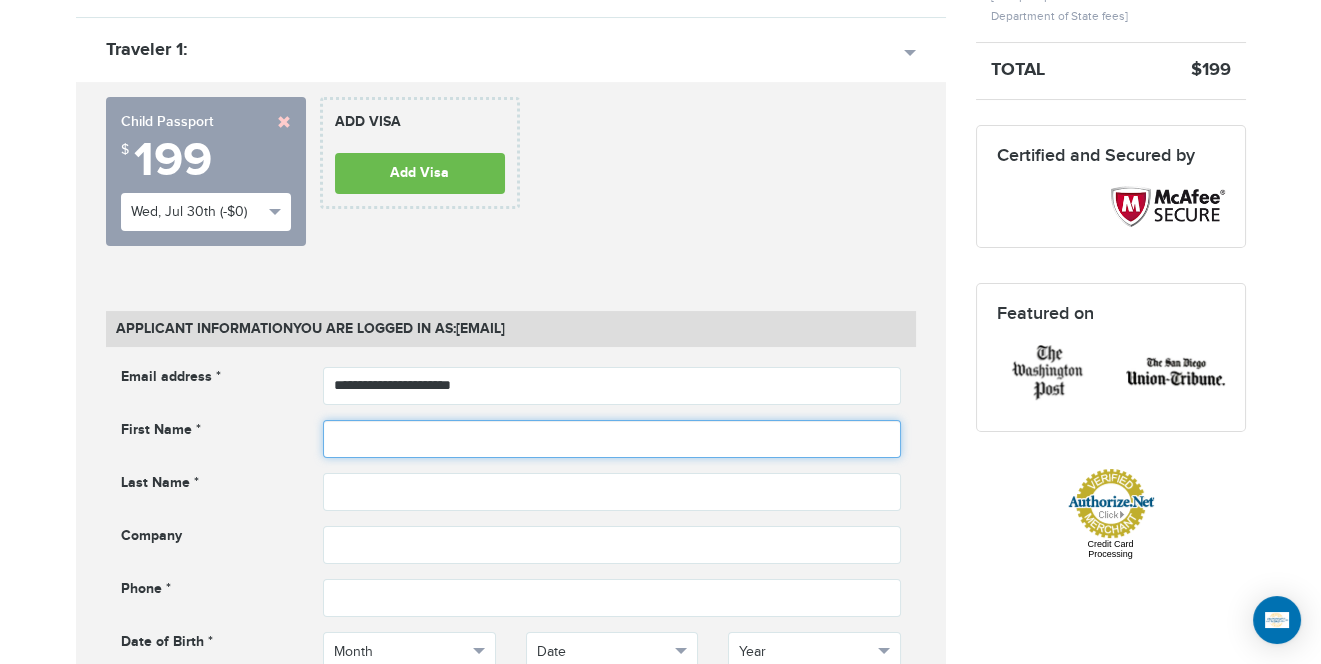 click at bounding box center [612, 439] 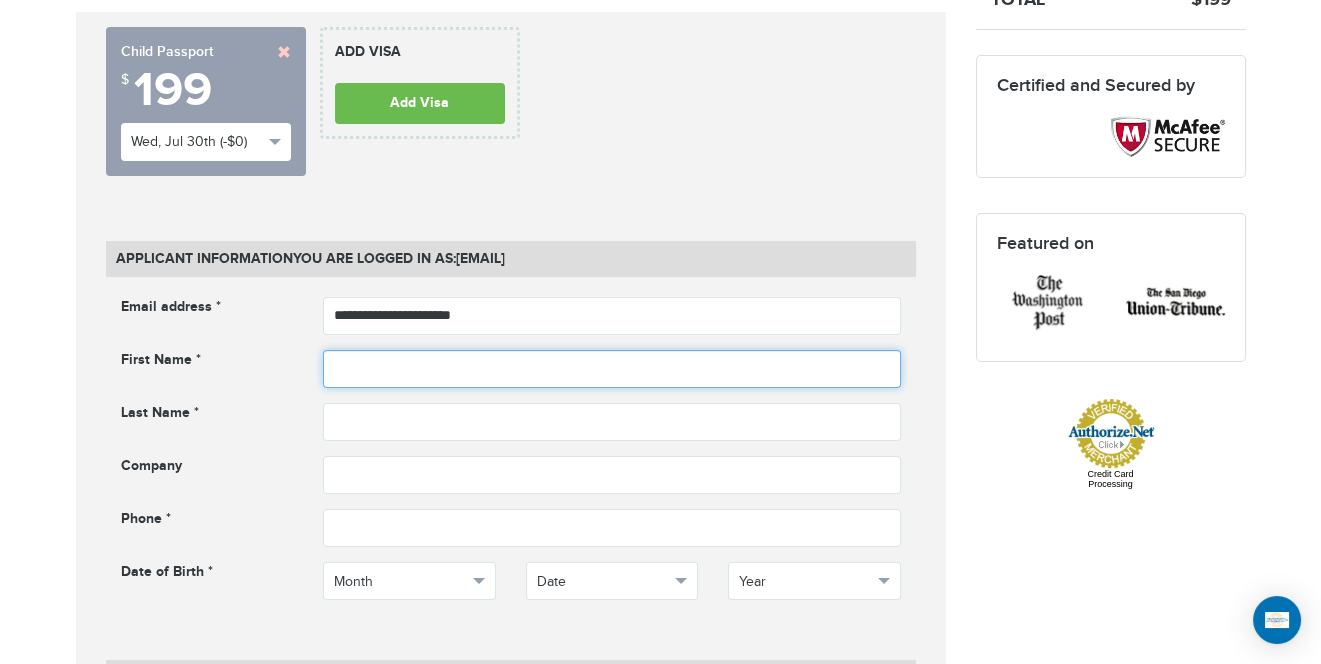 scroll, scrollTop: 709, scrollLeft: 0, axis: vertical 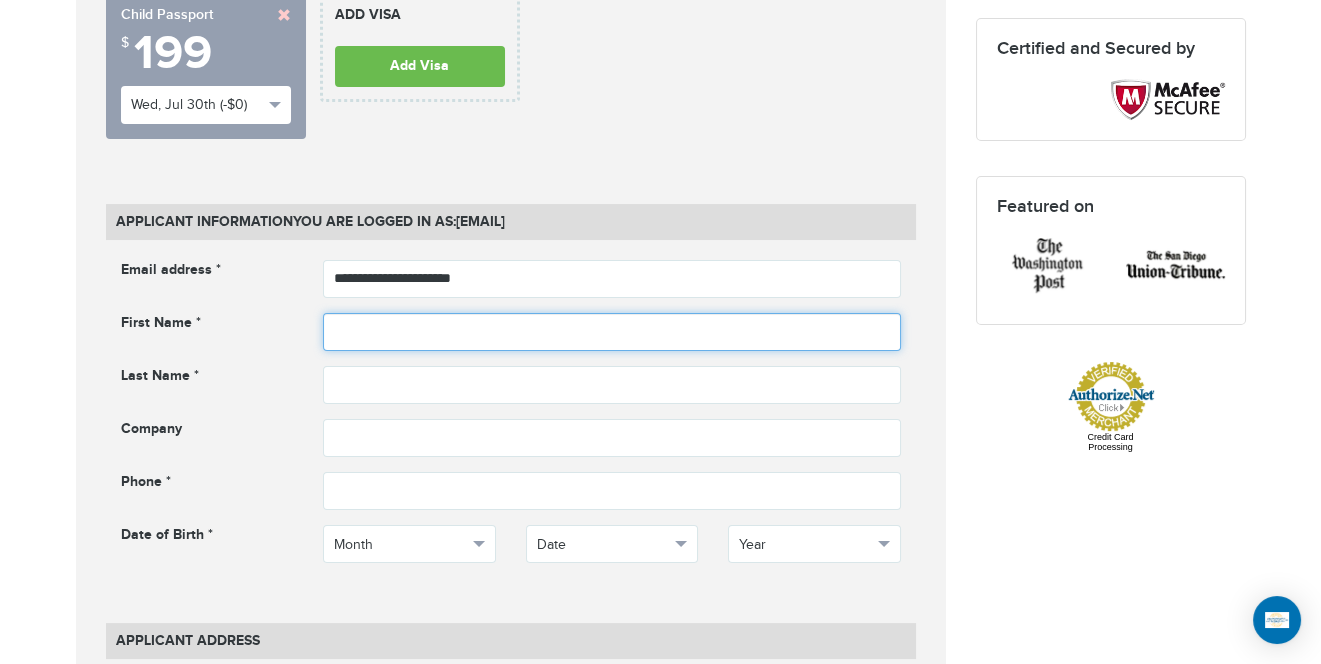 click at bounding box center (612, 332) 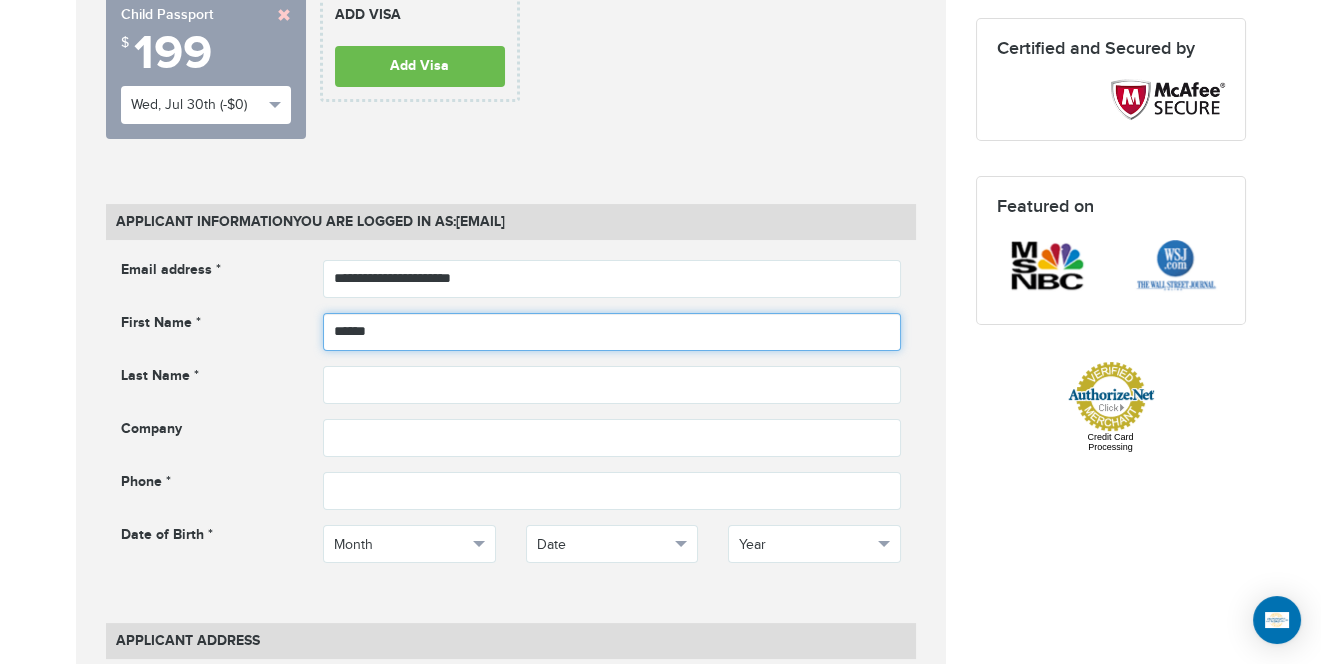 type on "******" 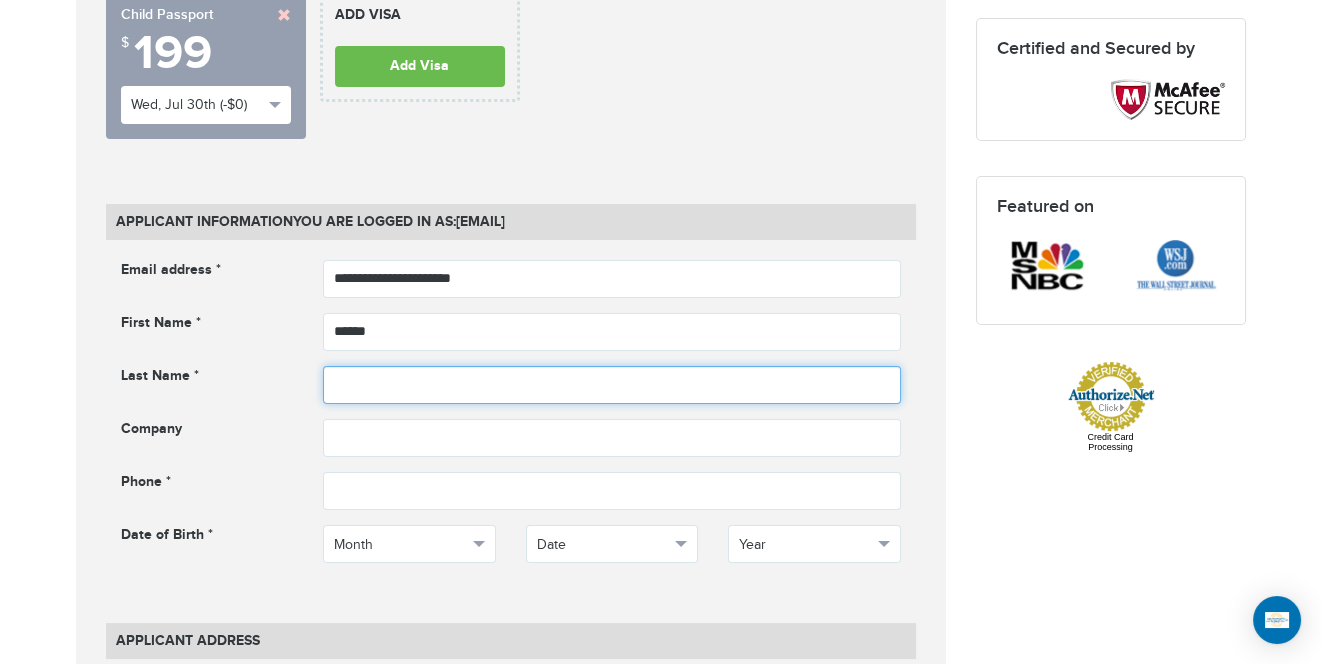 click at bounding box center (612, 385) 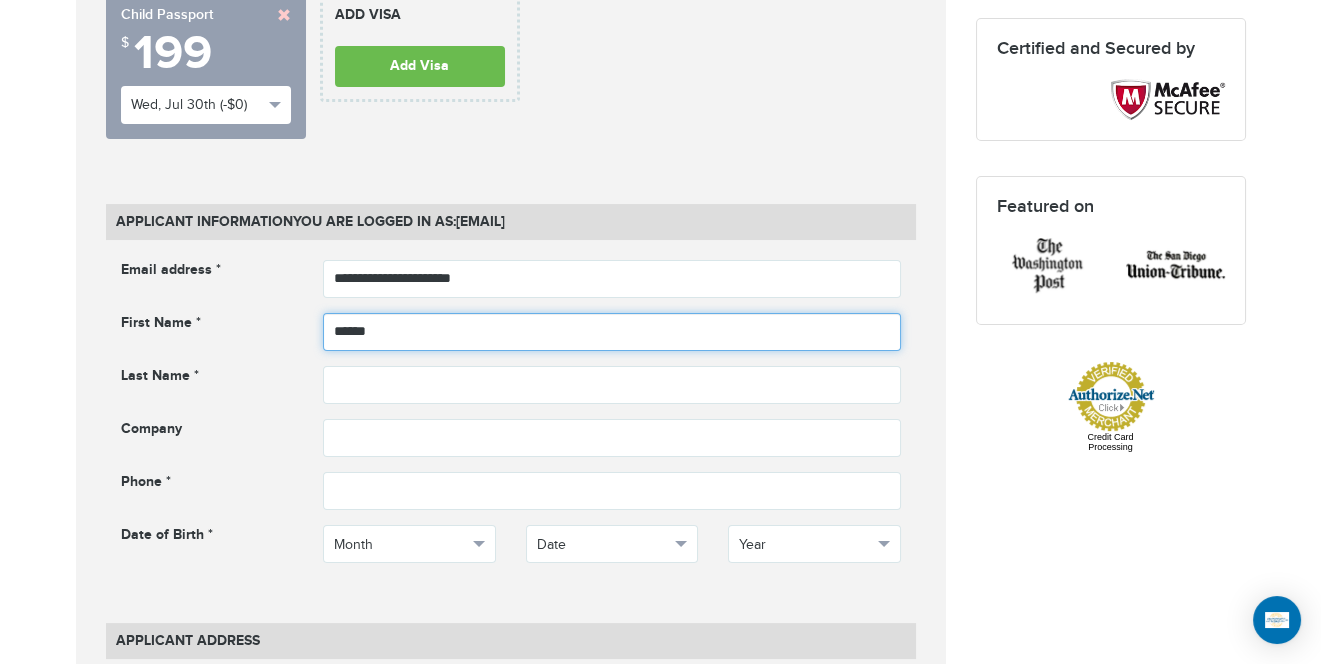 click on "******" at bounding box center (612, 332) 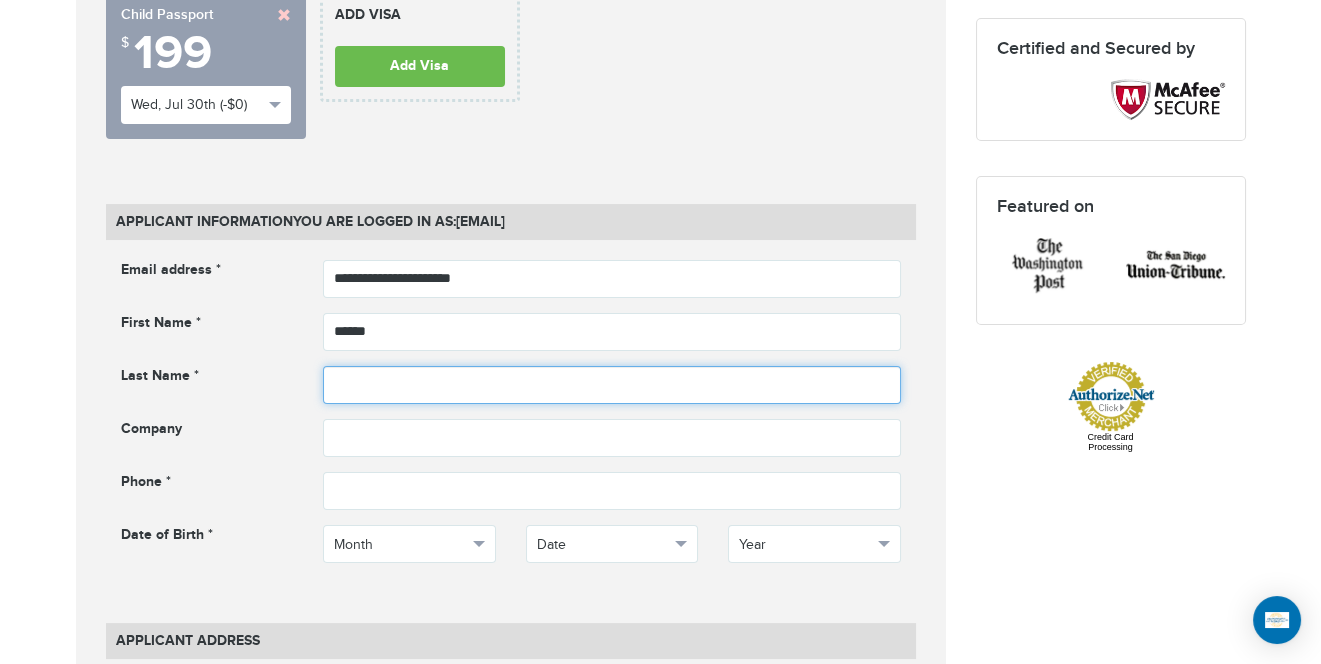 click at bounding box center [612, 385] 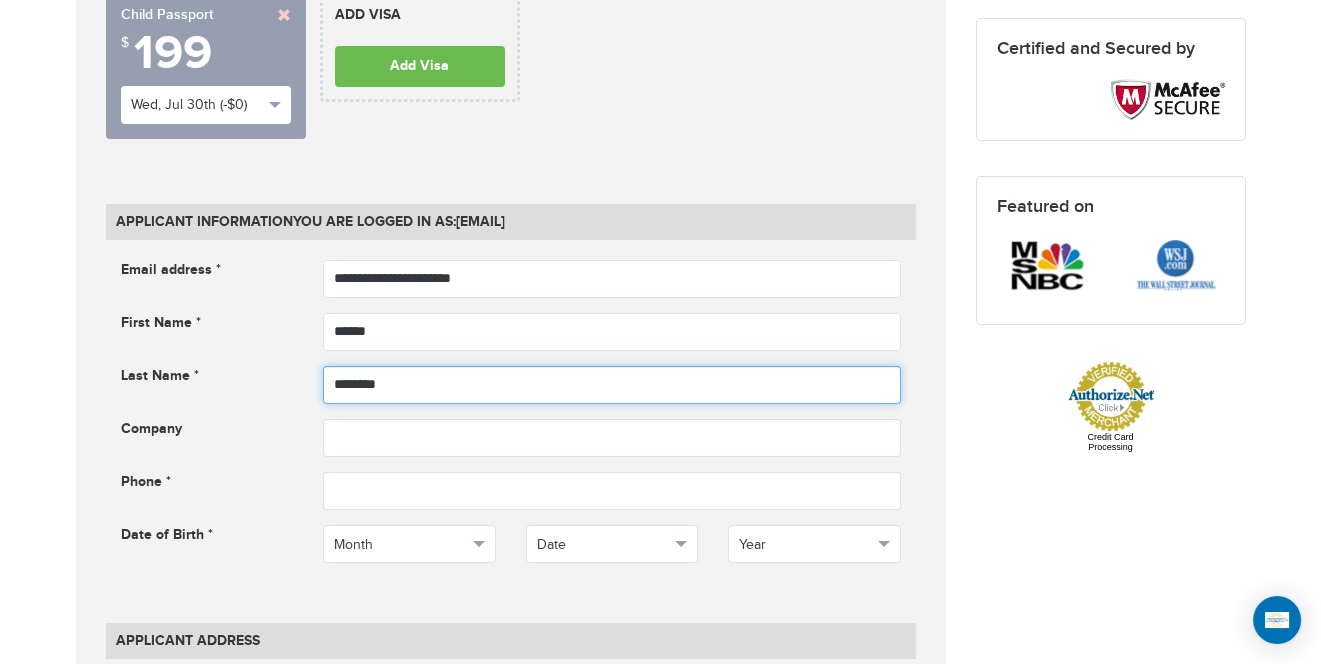 type on "*******" 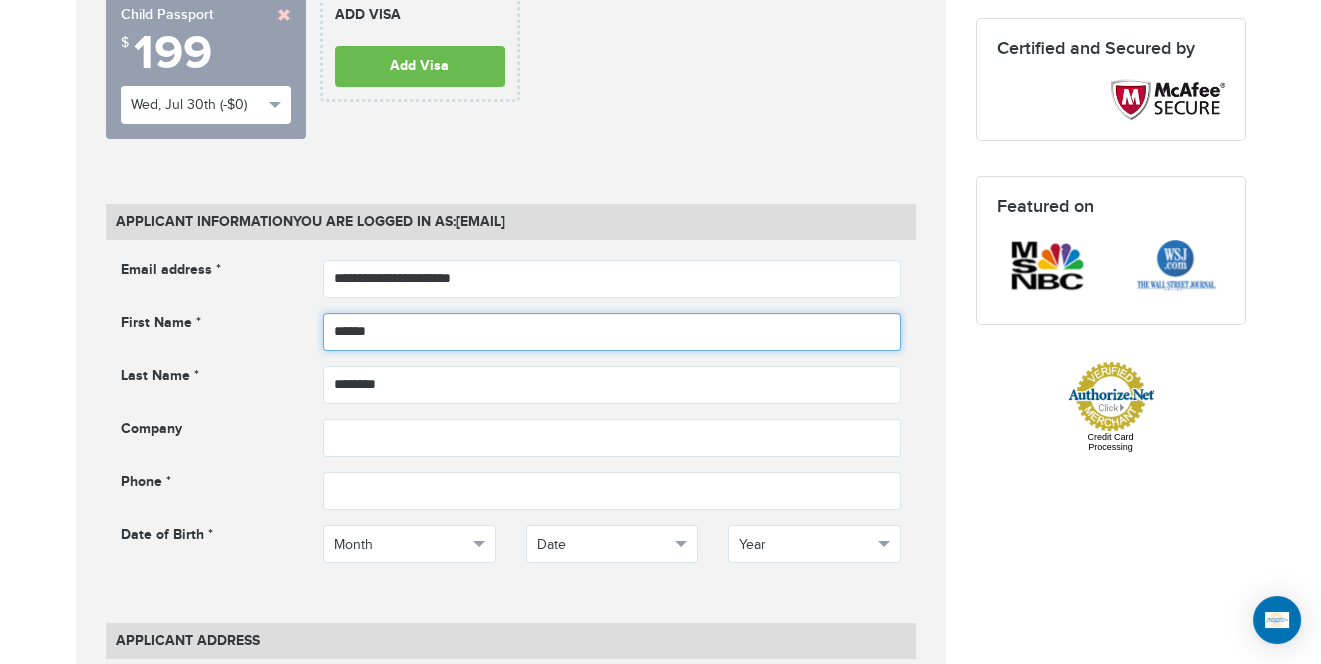 click on "******" at bounding box center [612, 332] 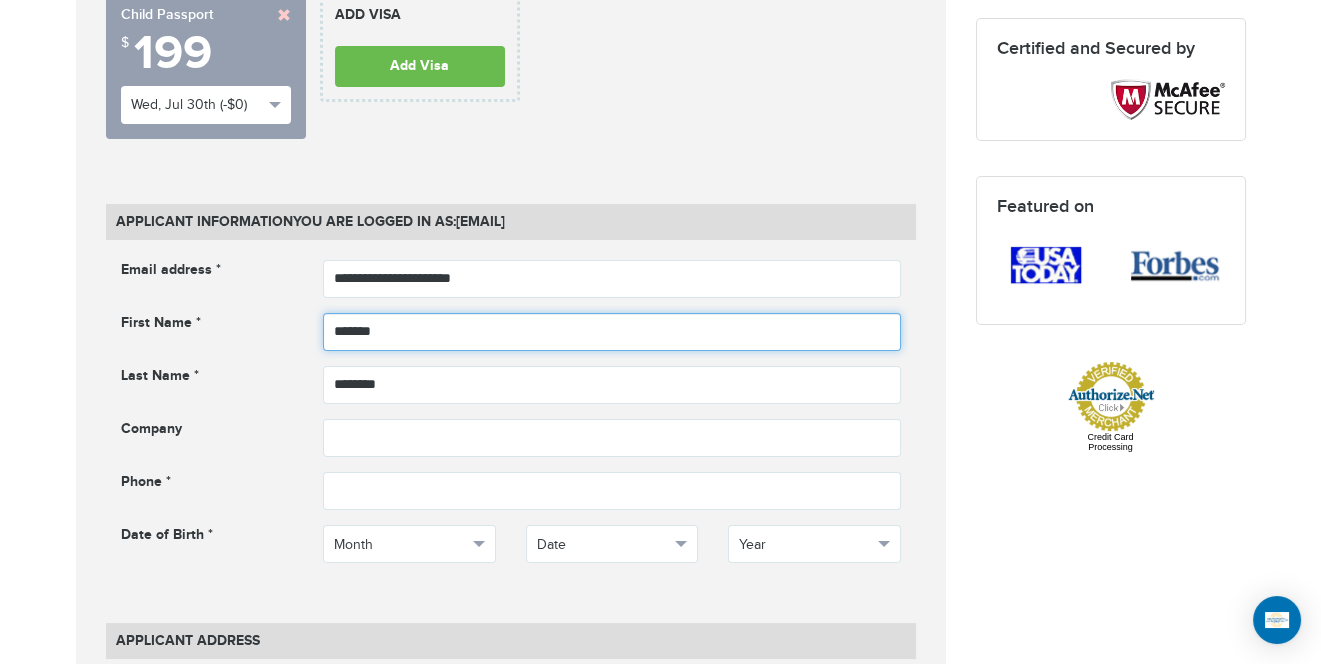 type on "******" 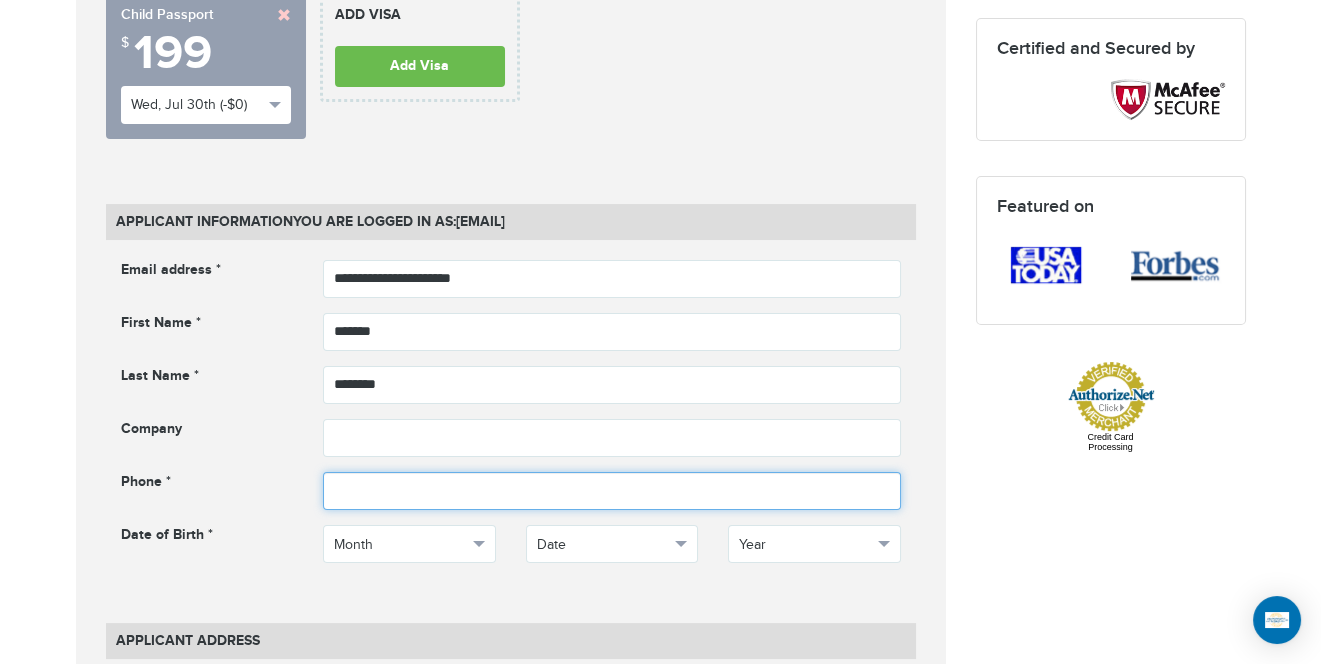 click at bounding box center (612, 491) 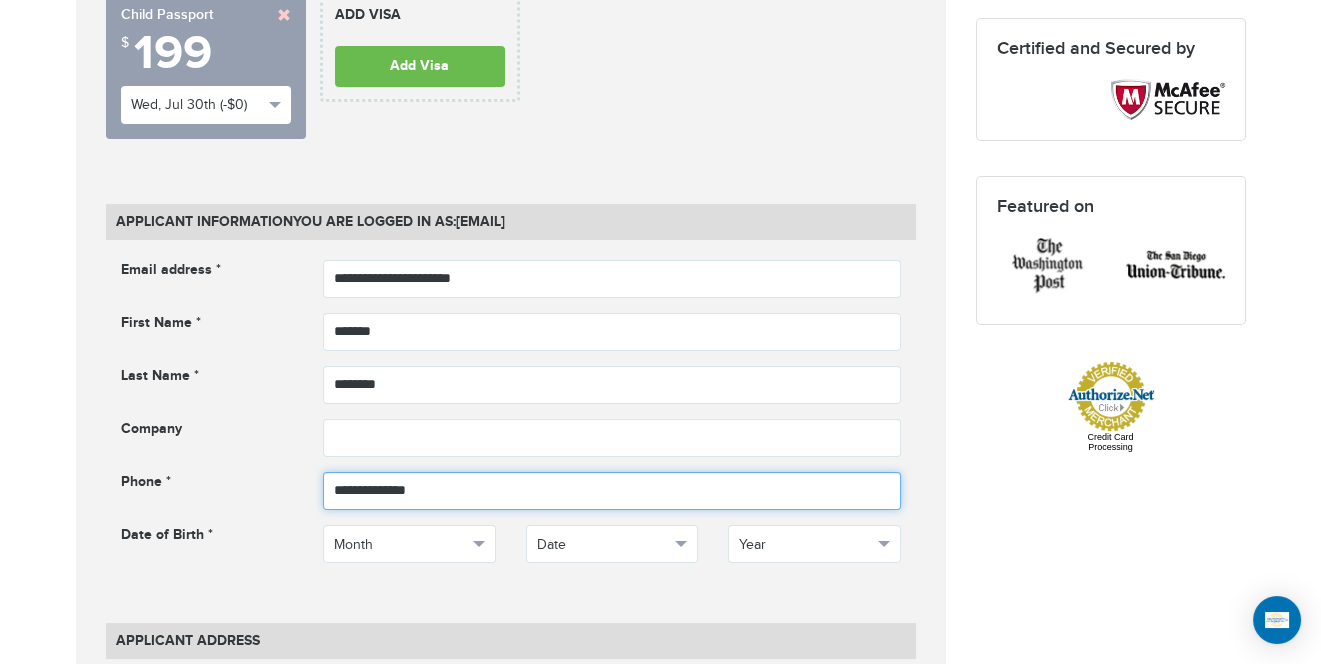 type on "**********" 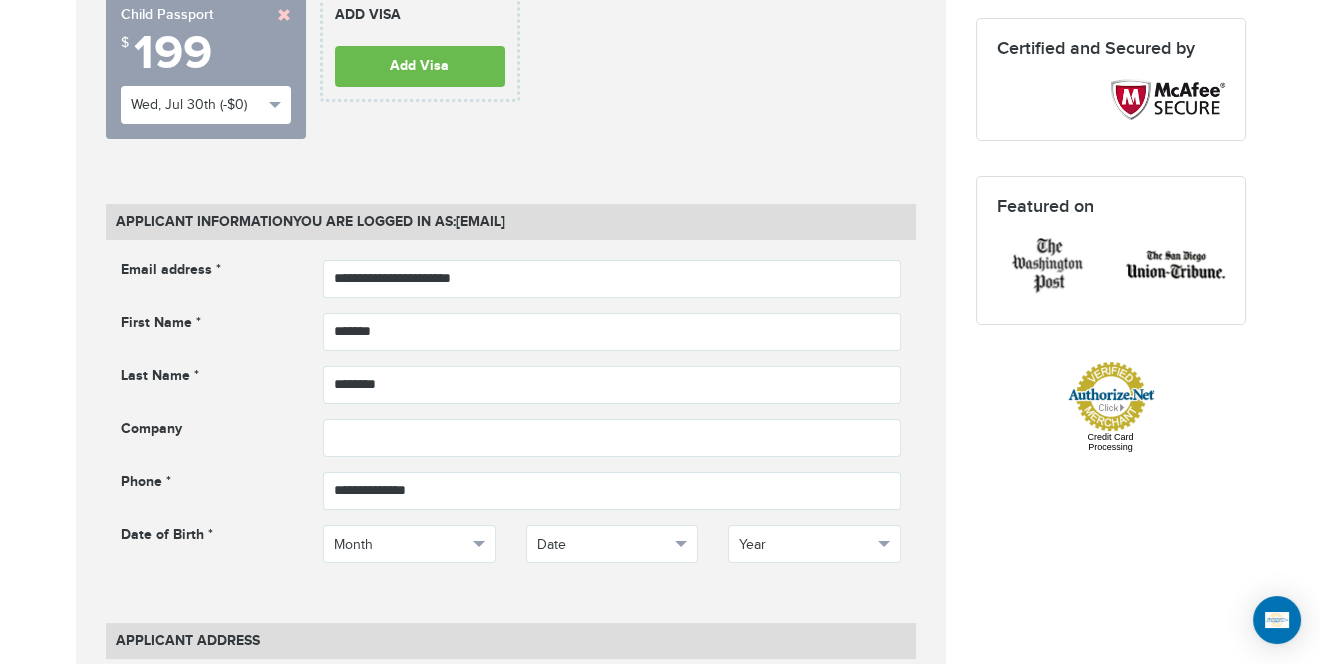 click on "**********" at bounding box center [661, 1053] 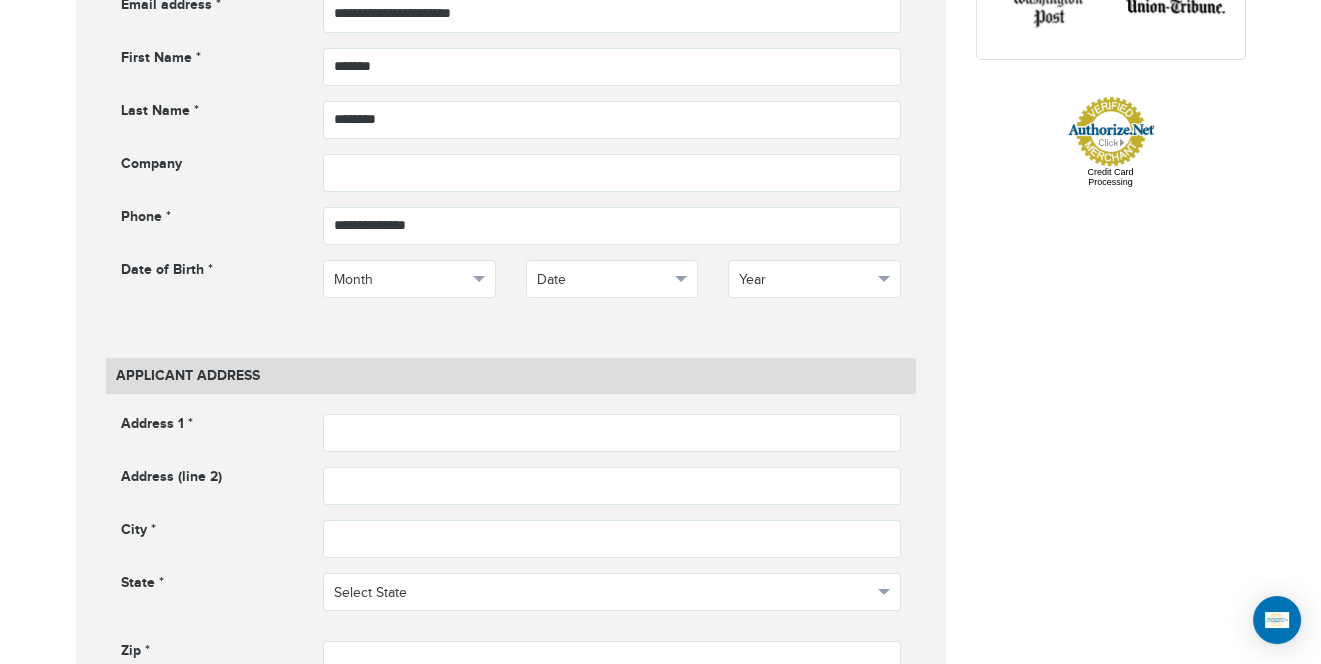 scroll, scrollTop: 982, scrollLeft: 0, axis: vertical 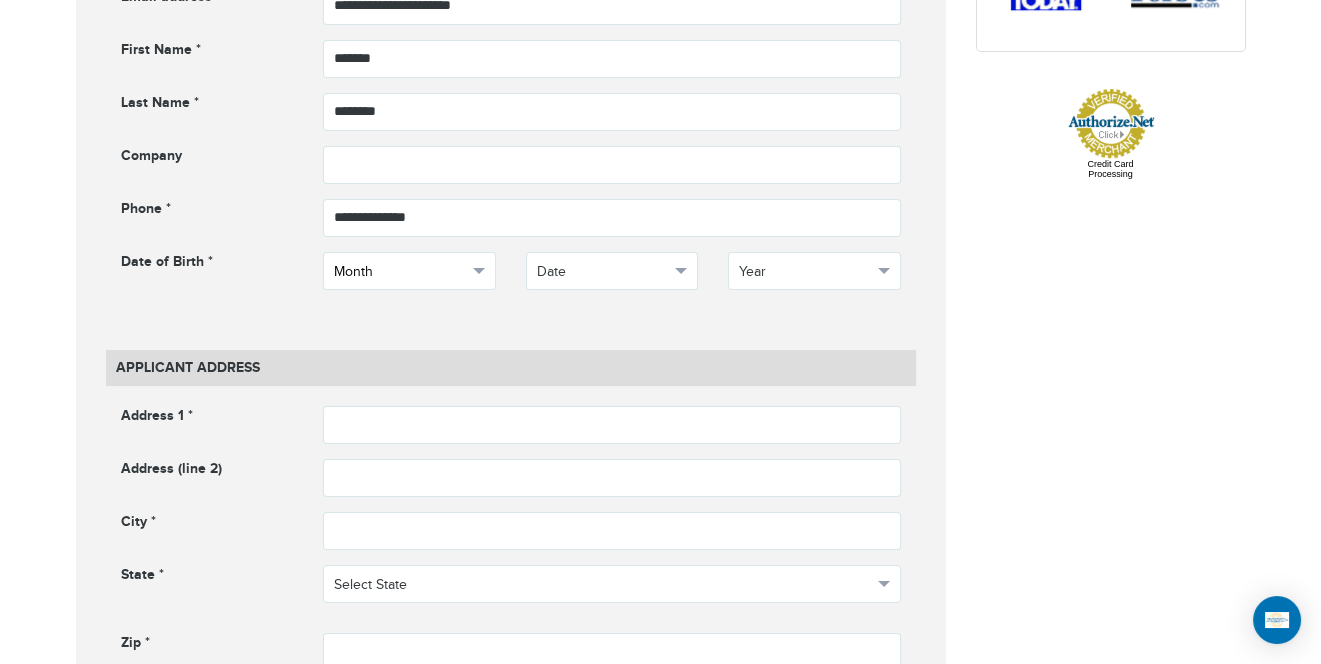 click on "Month" at bounding box center (400, 272) 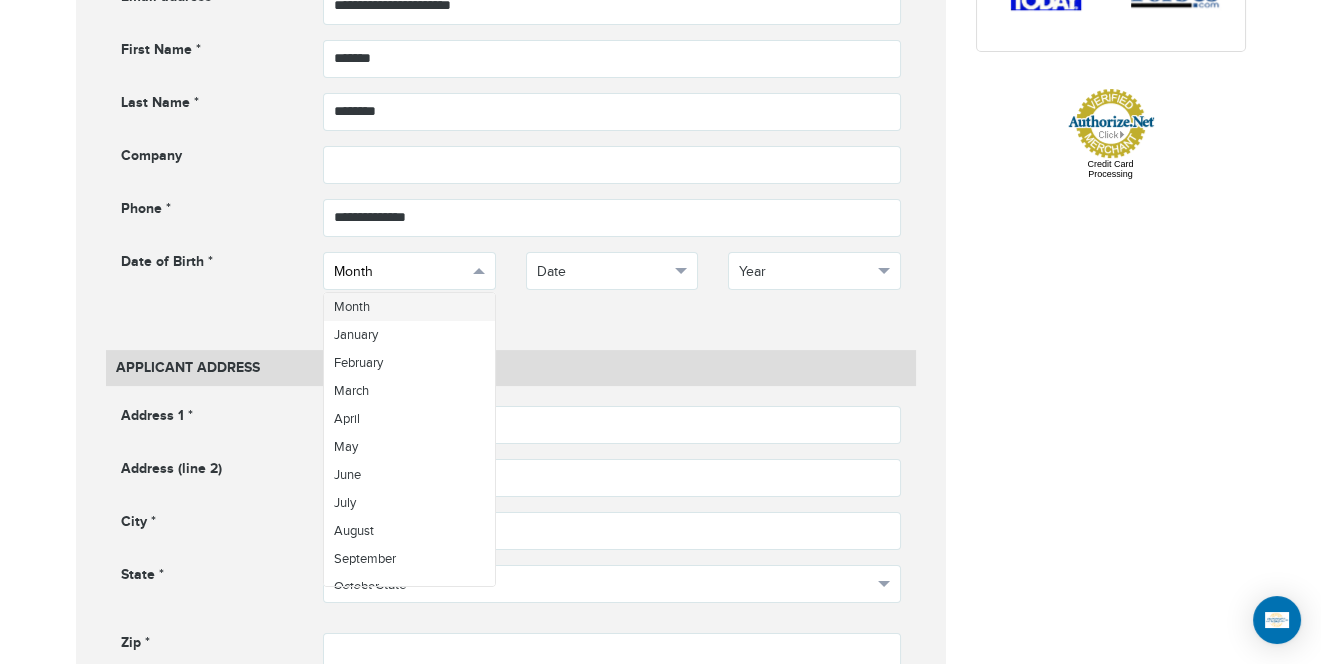 scroll, scrollTop: 70, scrollLeft: 0, axis: vertical 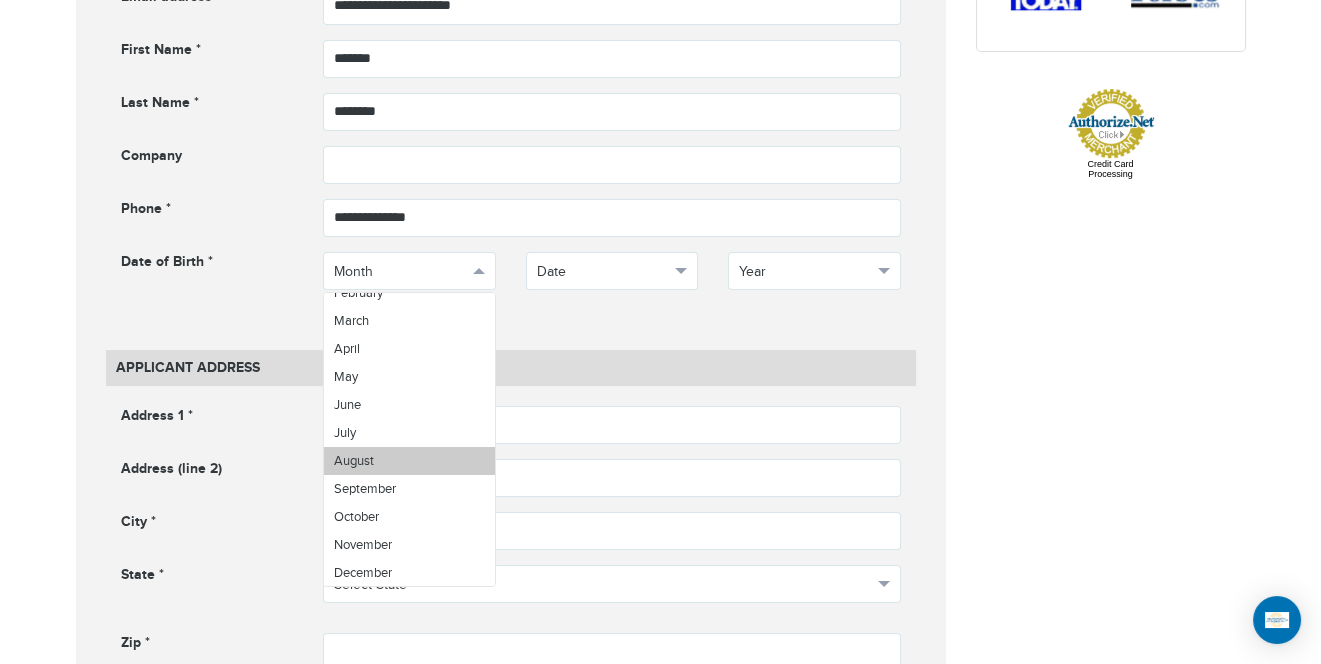 click on "August" at bounding box center (409, 461) 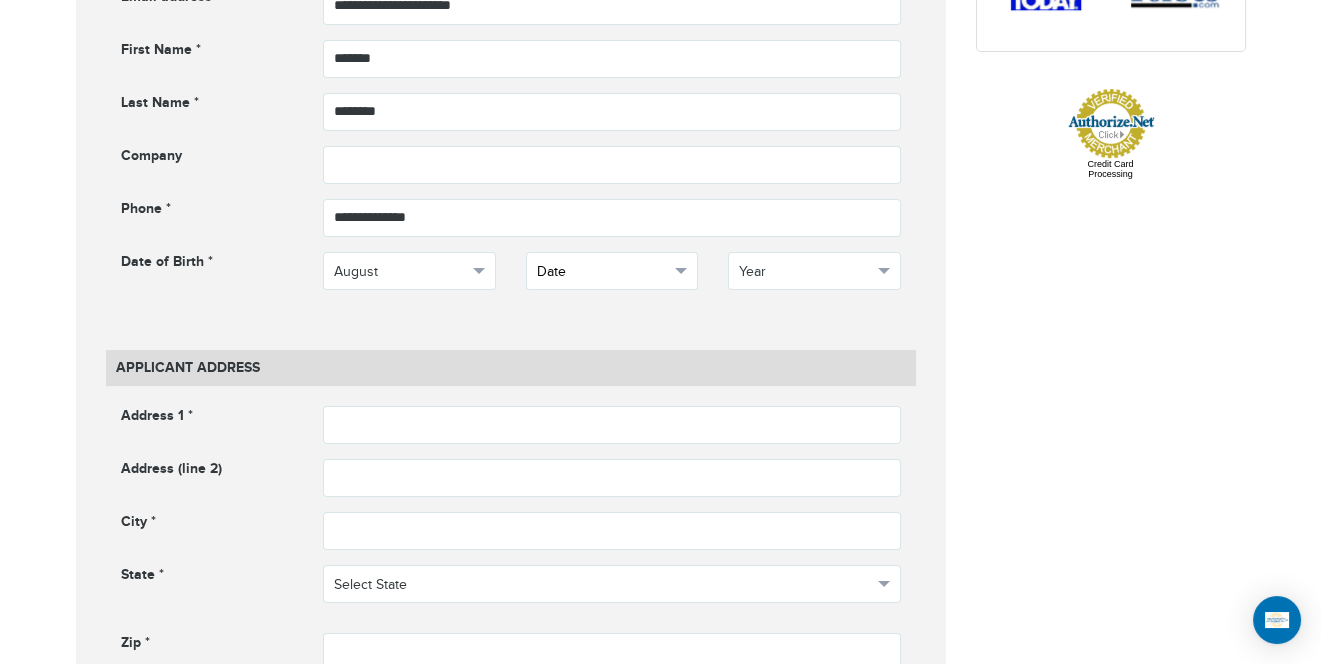 click on "Date" at bounding box center (612, 271) 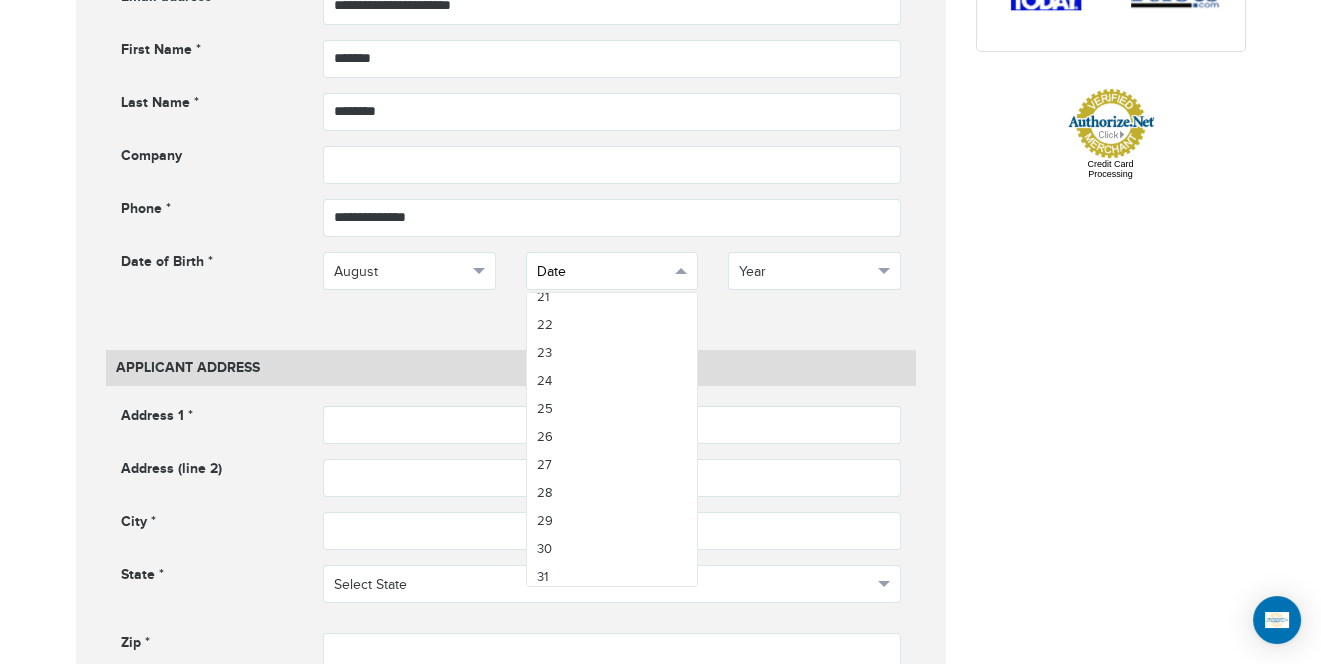 scroll, scrollTop: 602, scrollLeft: 0, axis: vertical 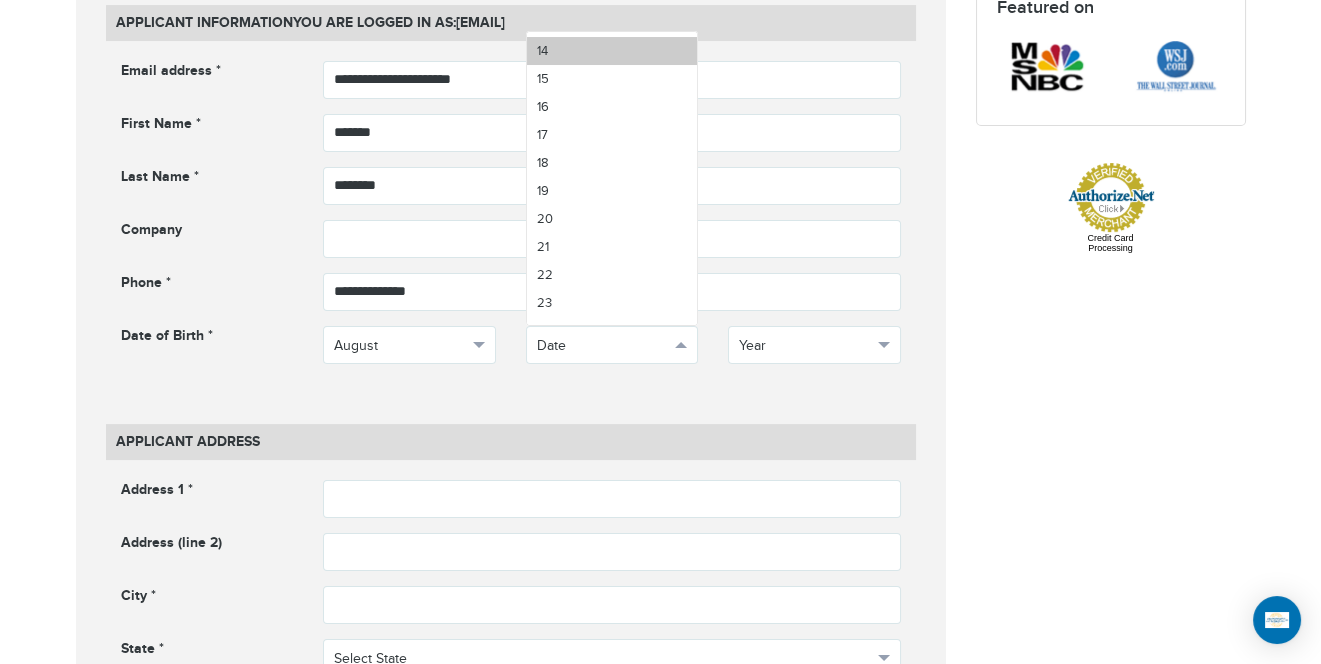 click on "14" at bounding box center (612, 51) 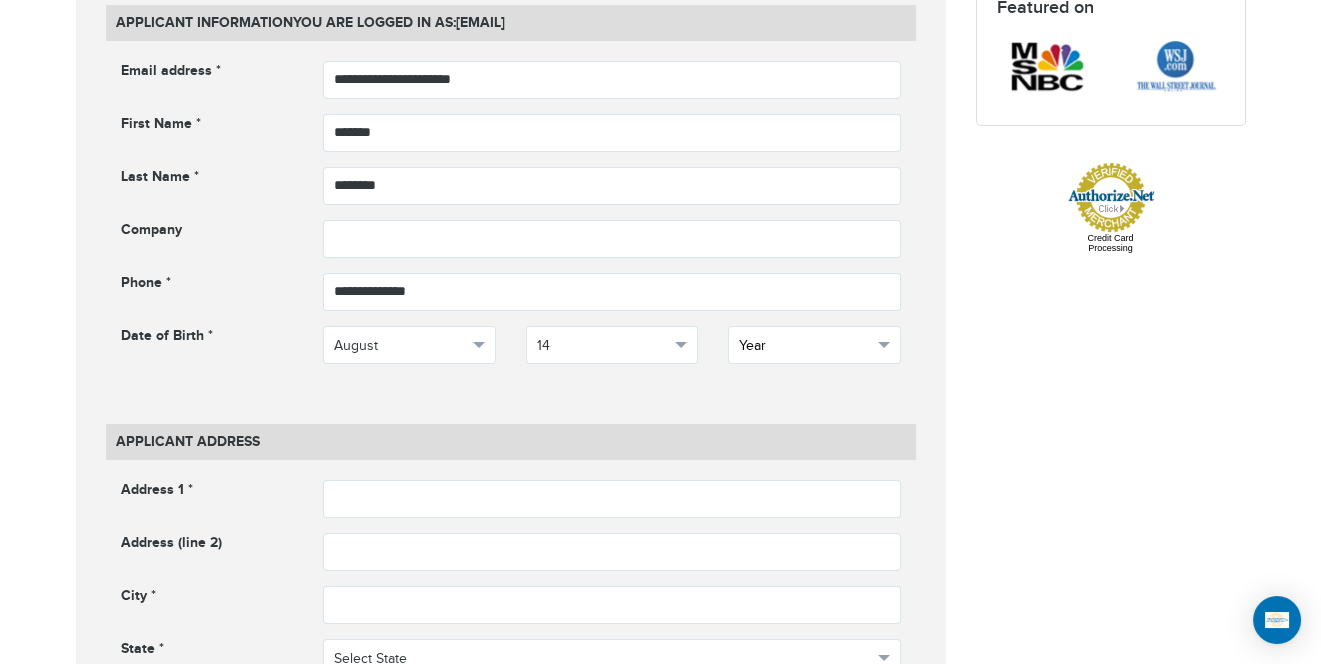 click on "Year" at bounding box center [805, 346] 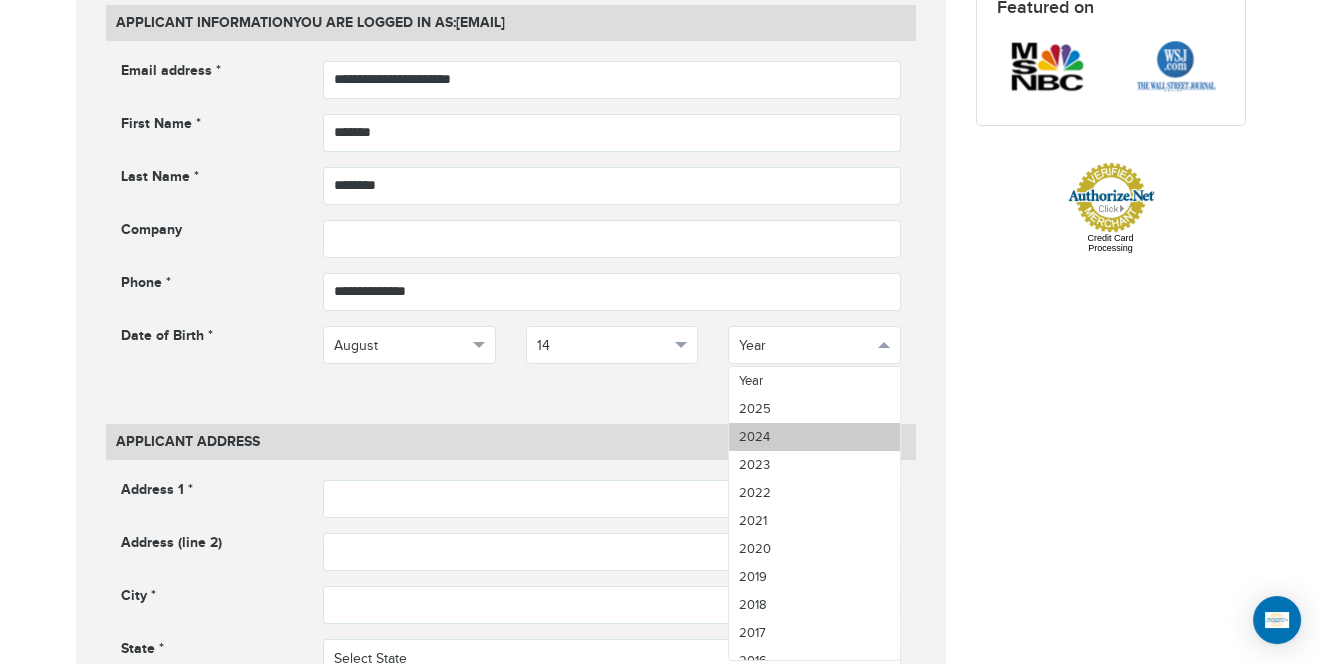 click on "2024" at bounding box center (814, 437) 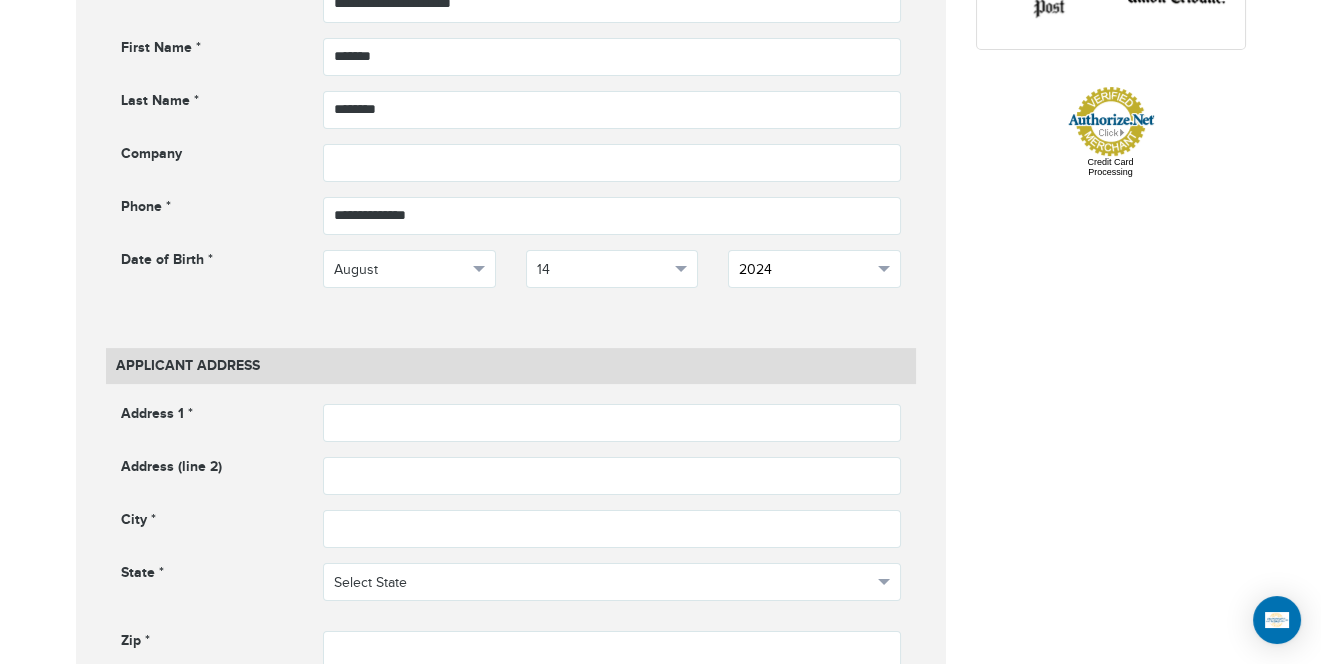 scroll, scrollTop: 983, scrollLeft: 0, axis: vertical 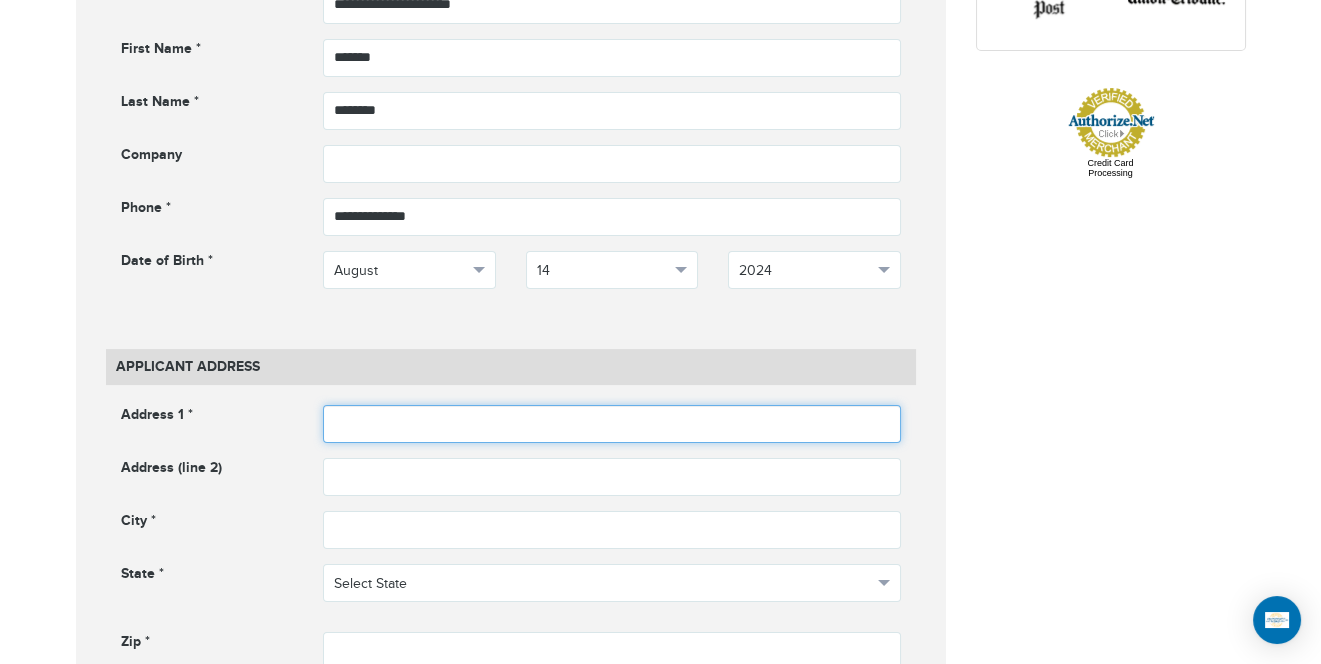 click at bounding box center (612, 424) 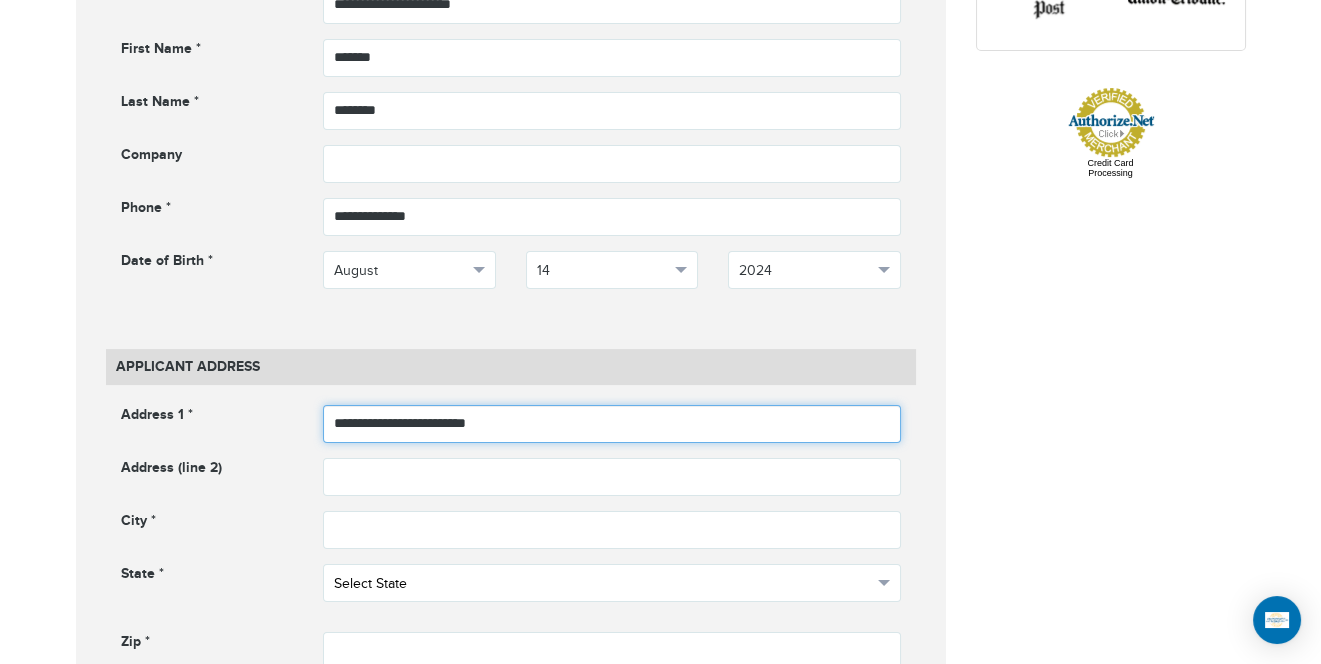 type on "**********" 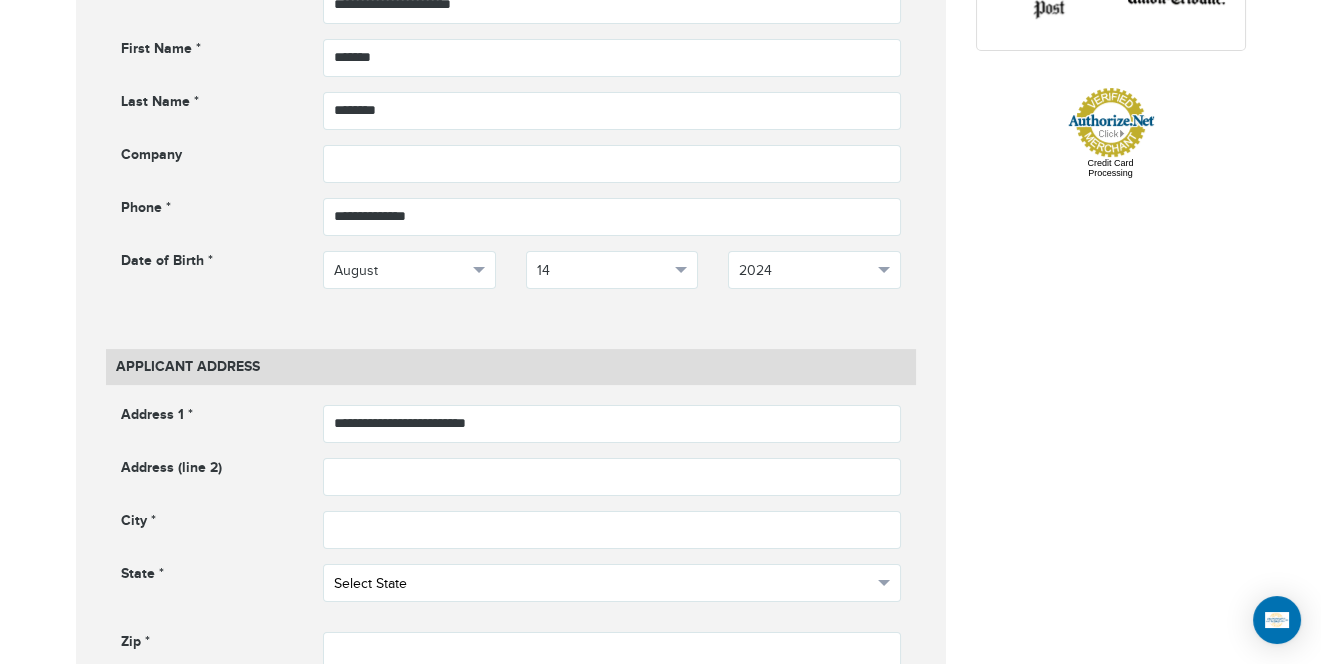 click on "Select State" at bounding box center (612, 583) 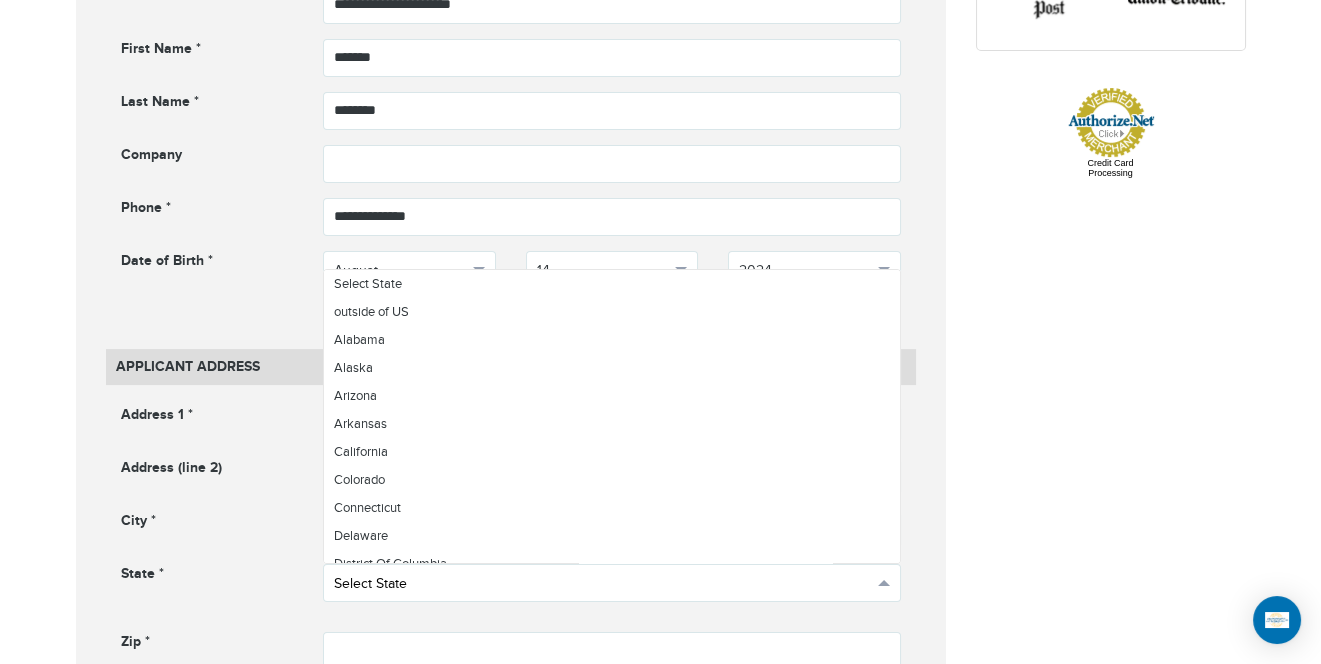 scroll, scrollTop: 1183, scrollLeft: 0, axis: vertical 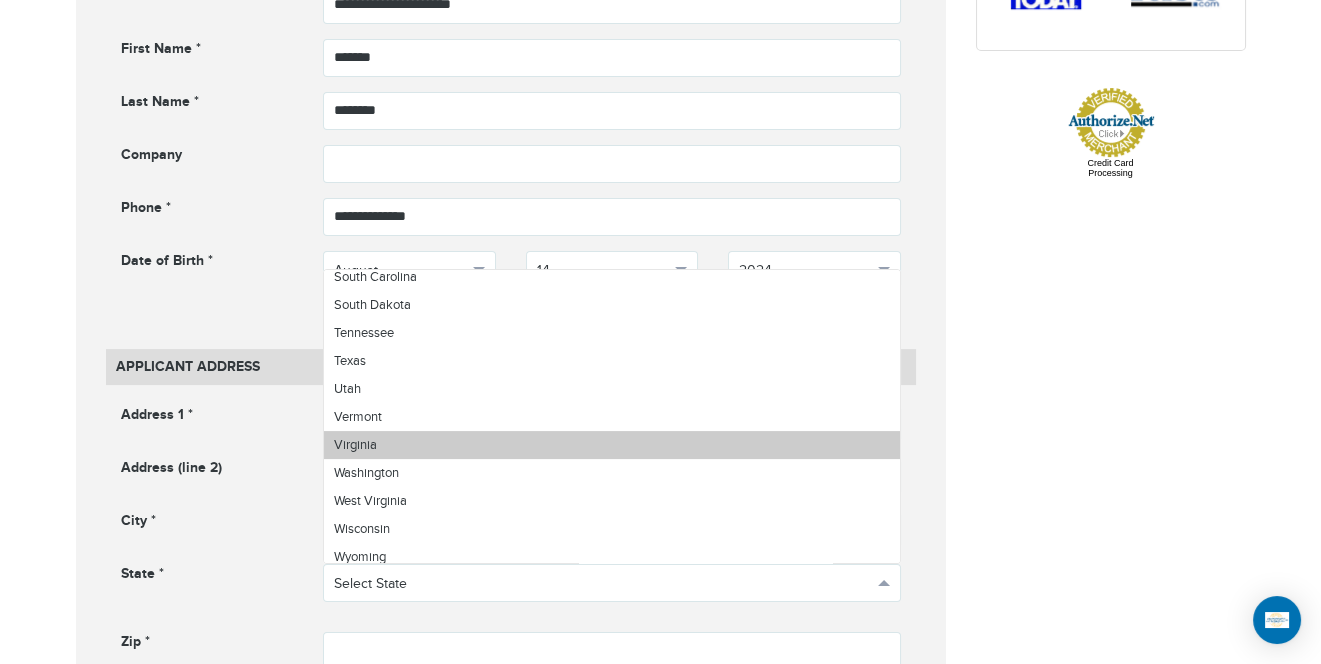 click on "Virginia" at bounding box center (612, 445) 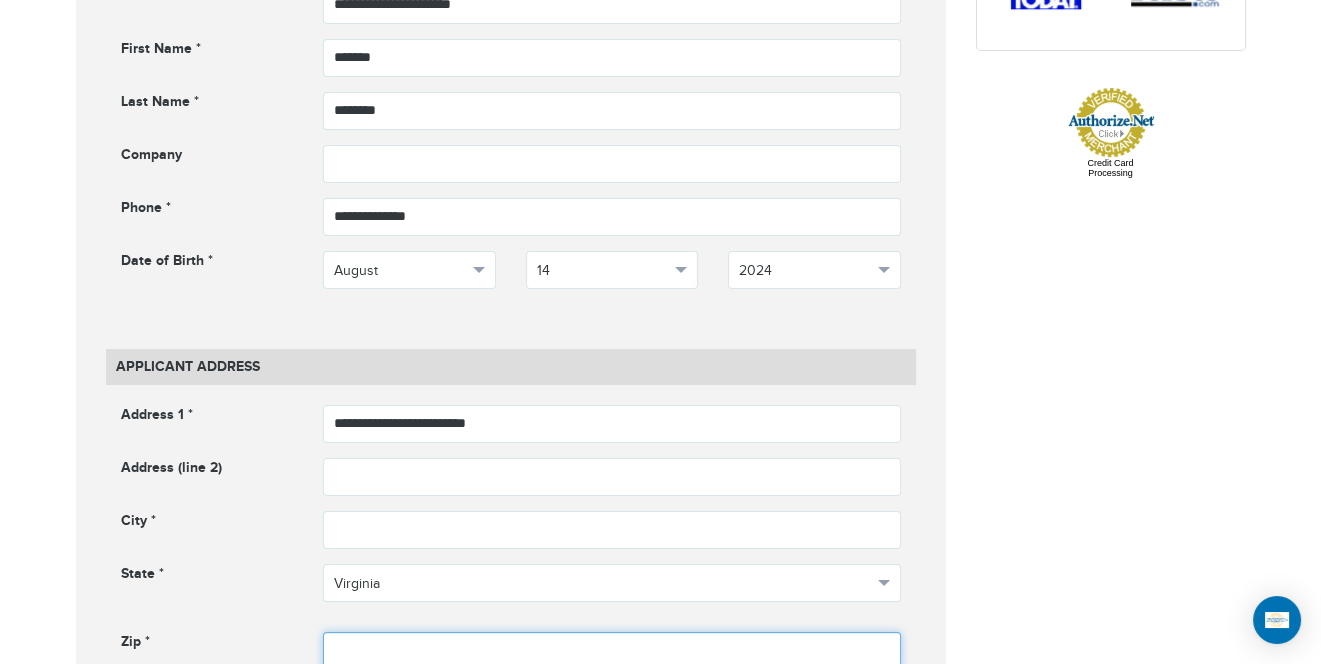 click at bounding box center [612, 651] 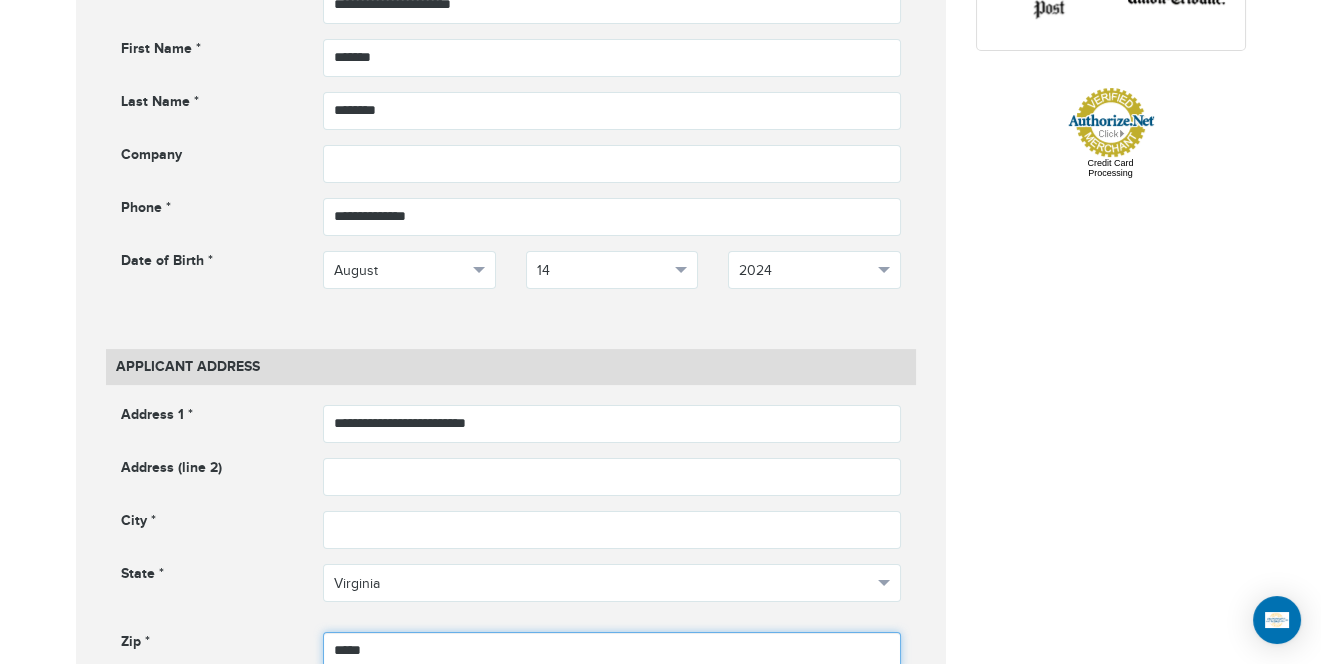 type on "*****" 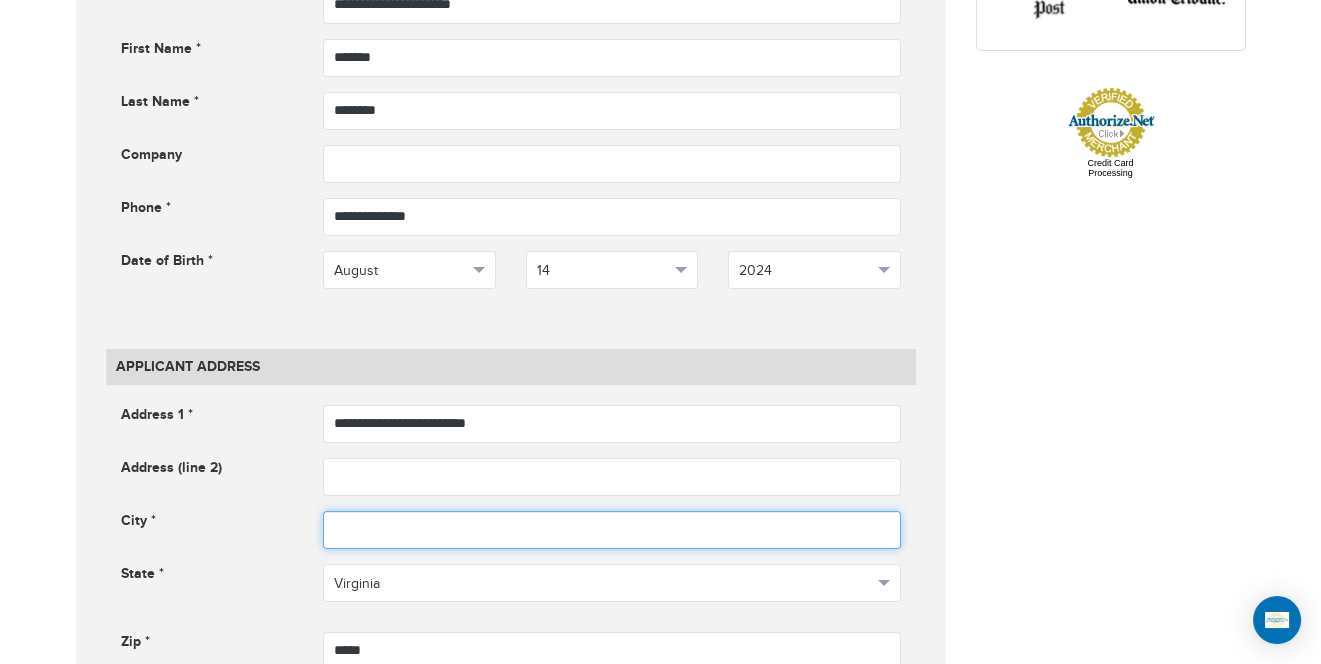 click at bounding box center (612, 530) 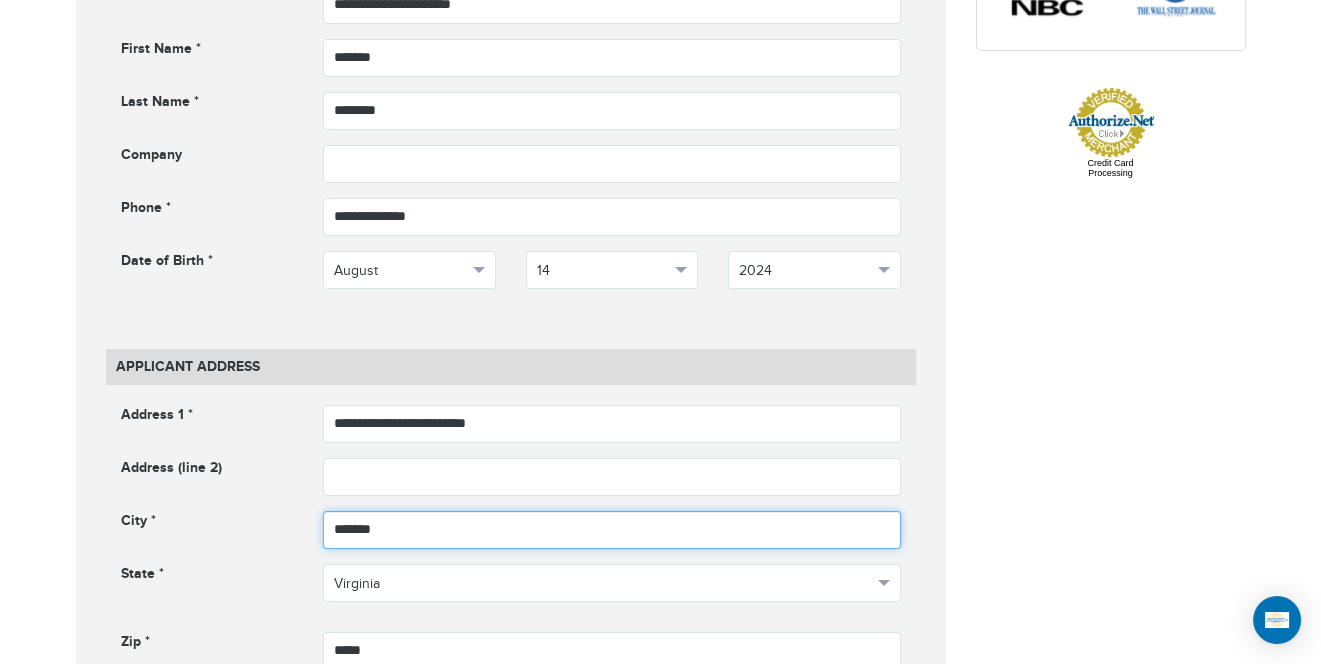 type on "*******" 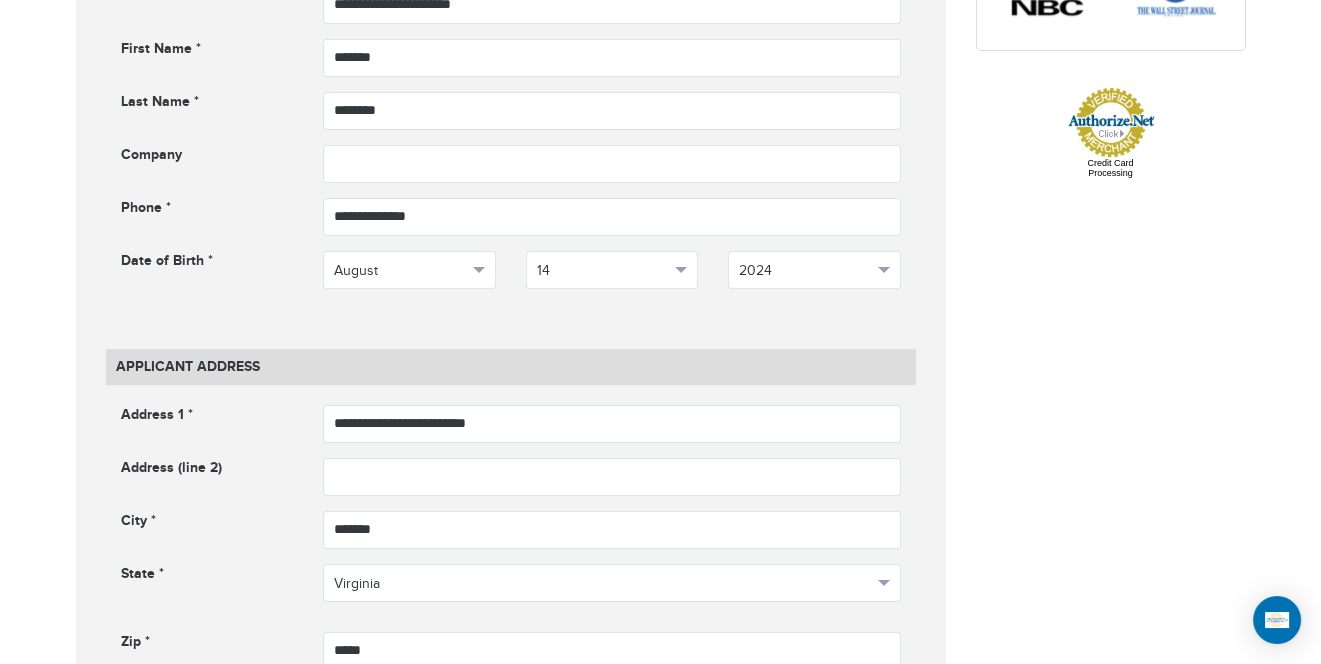 click on "**********" at bounding box center [661, 779] 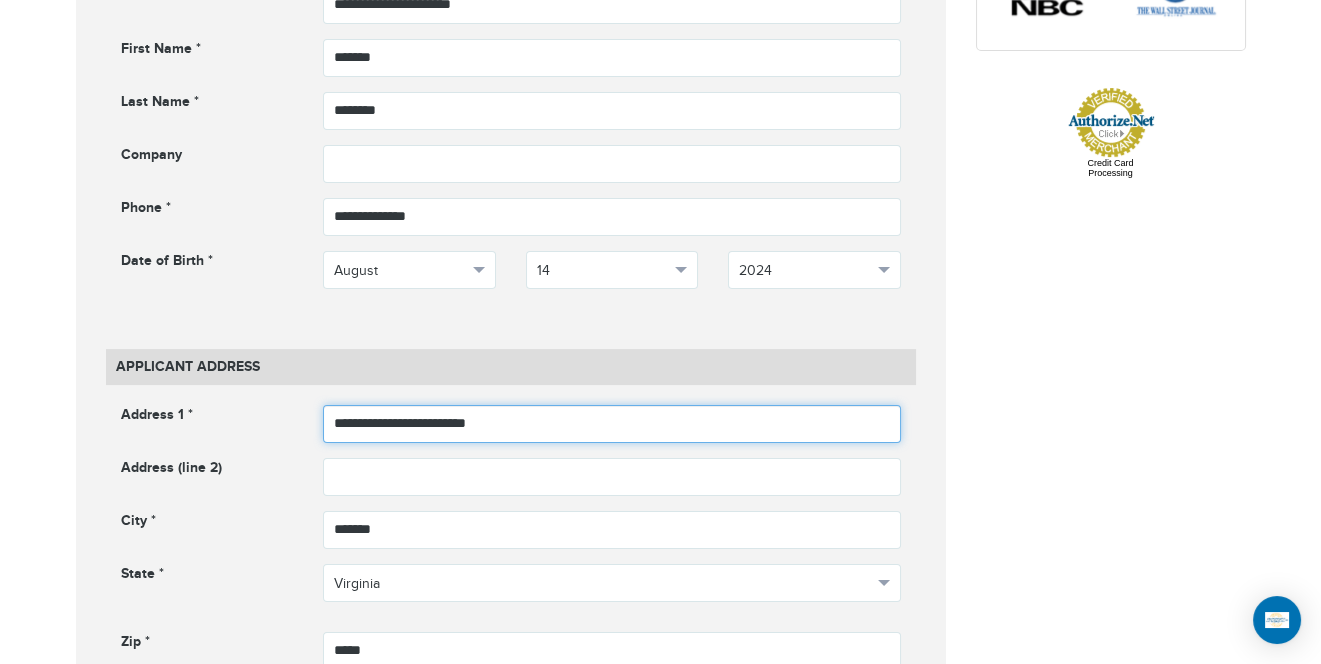 click on "**********" at bounding box center (612, 424) 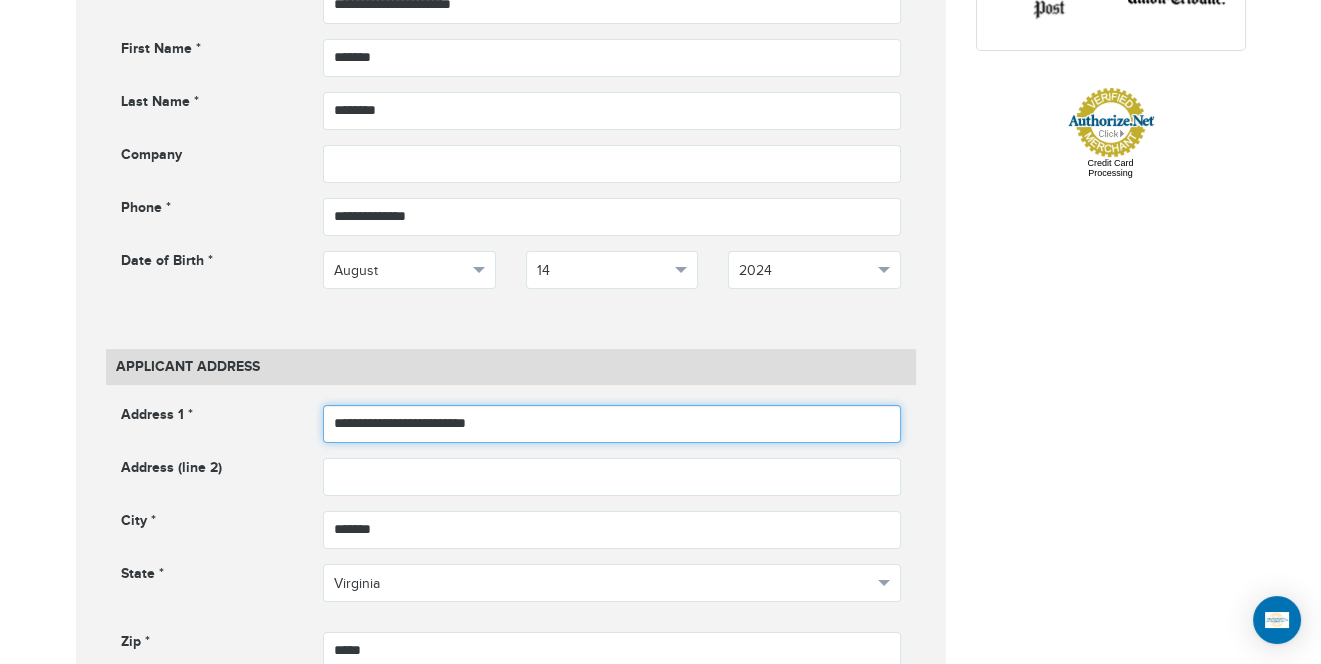 type on "**********" 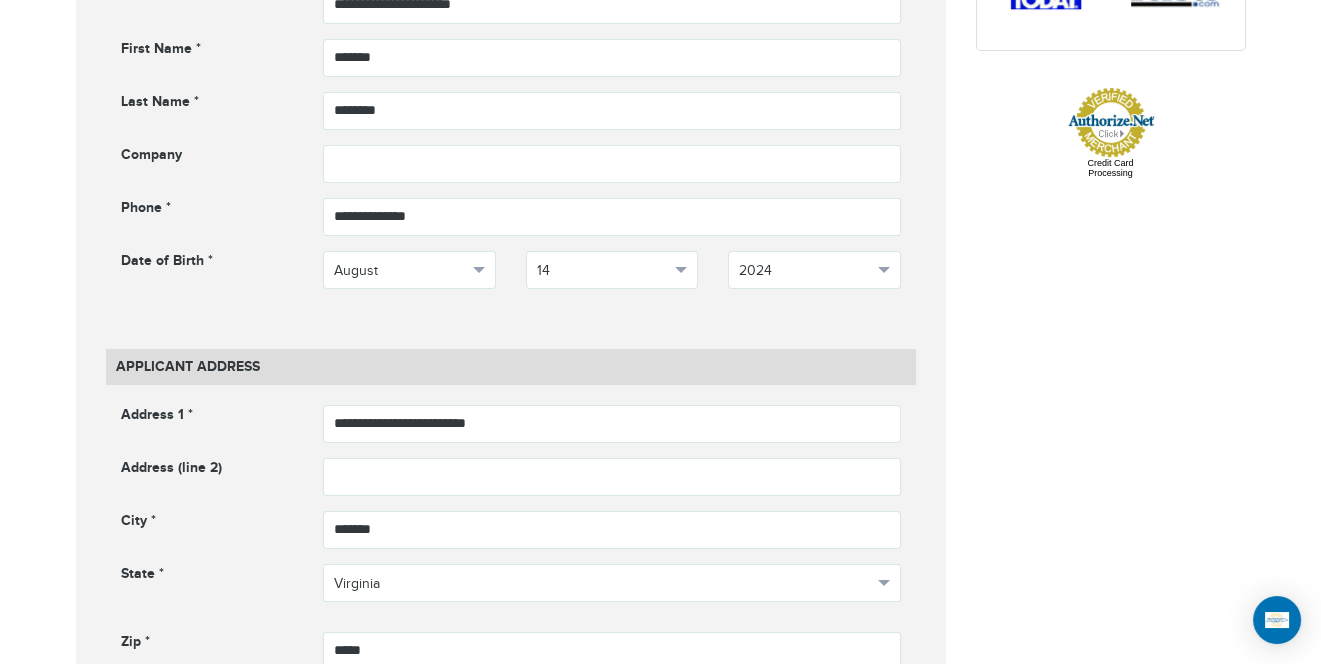 click on "720-679-7148
Passports & Visas.com
Hello, Lourisha Nottage
Passports
Passport Renewal
New Passport
Second Passport
Passport Name Change
Lost Passport
Child Passport
About" at bounding box center (660, 931) 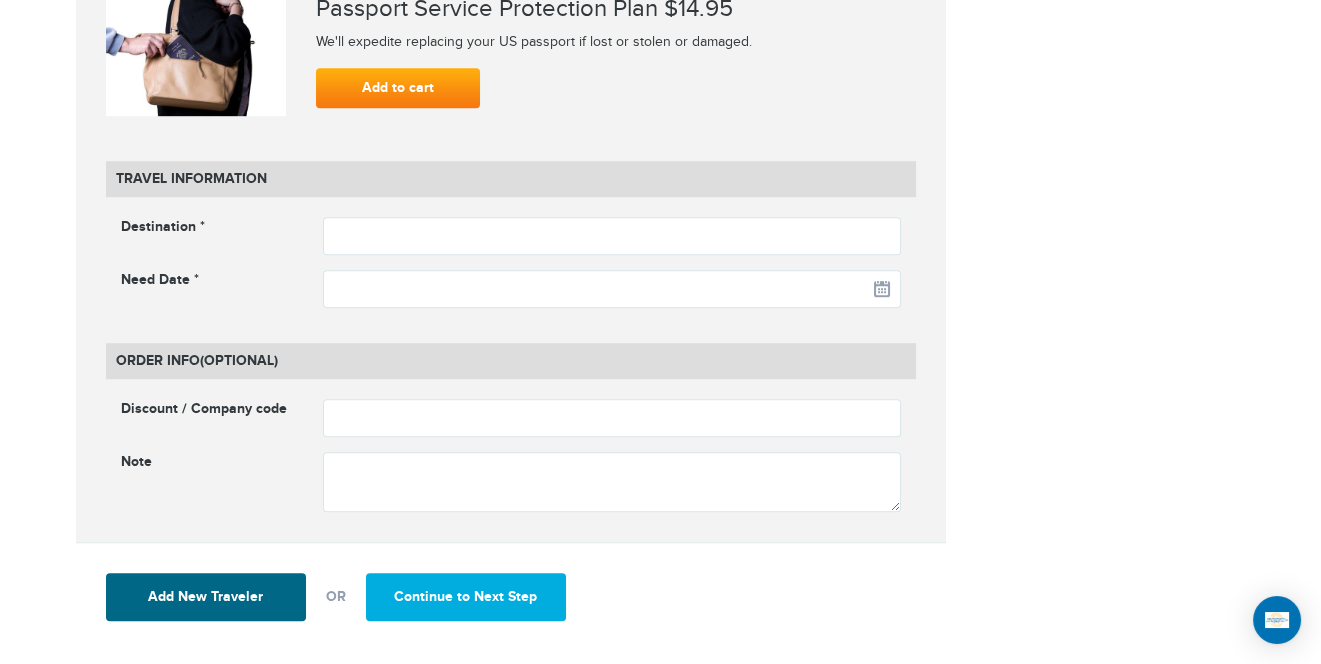 scroll, scrollTop: 2498, scrollLeft: 0, axis: vertical 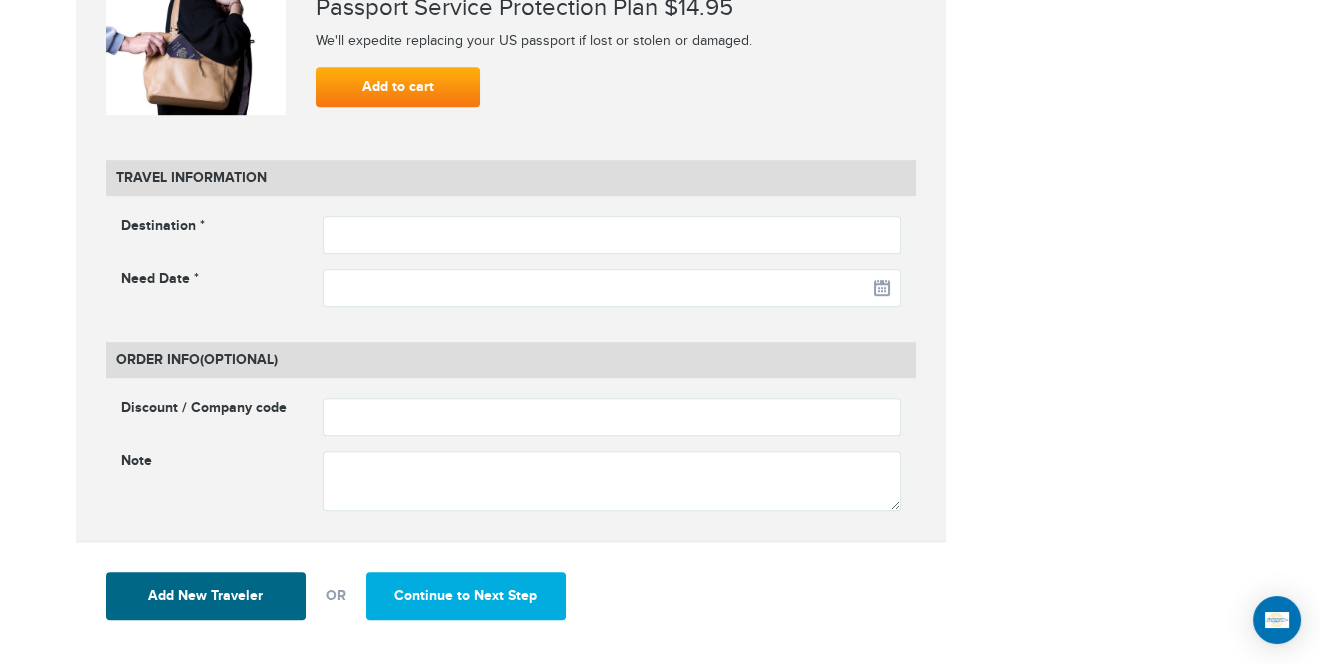 click on "**********" at bounding box center (511, -540) 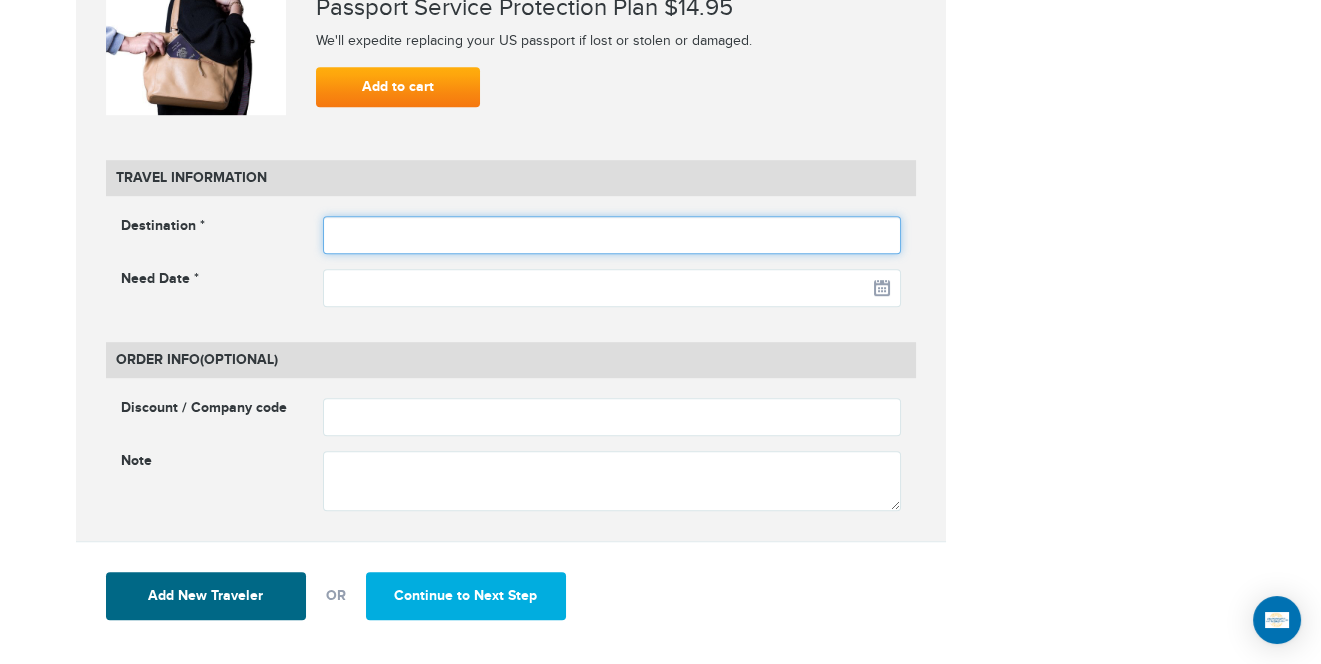 click at bounding box center [612, 235] 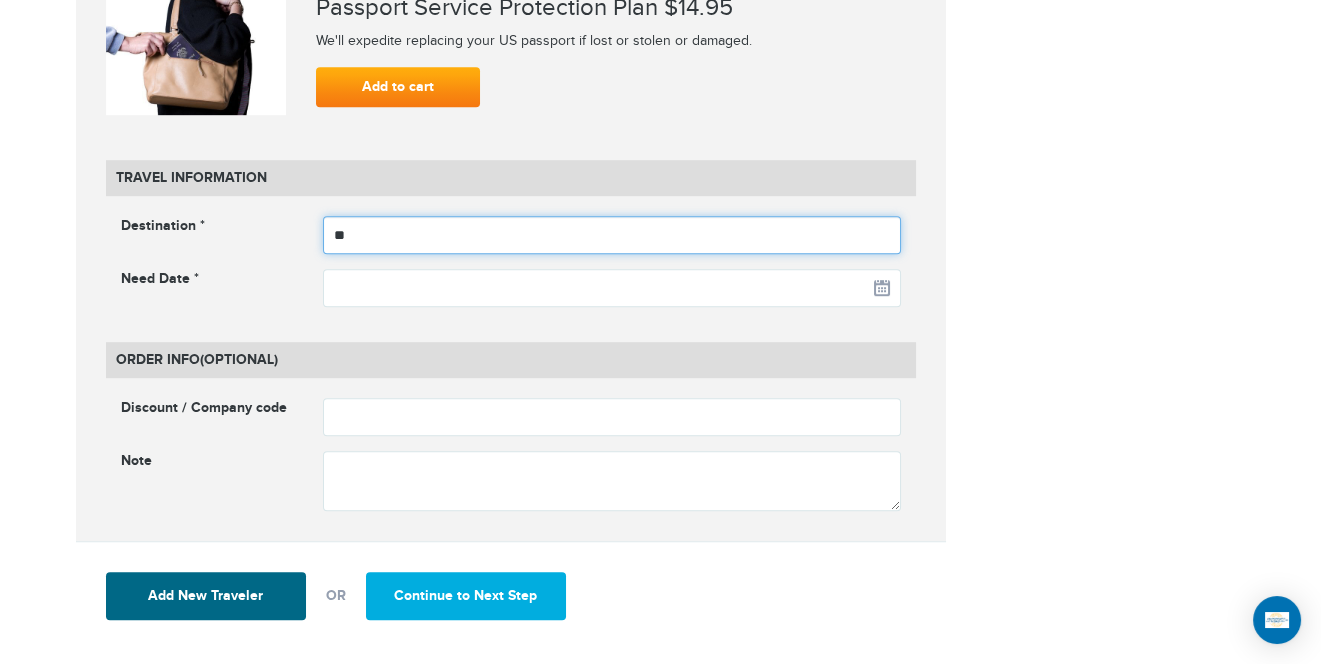 type on "******" 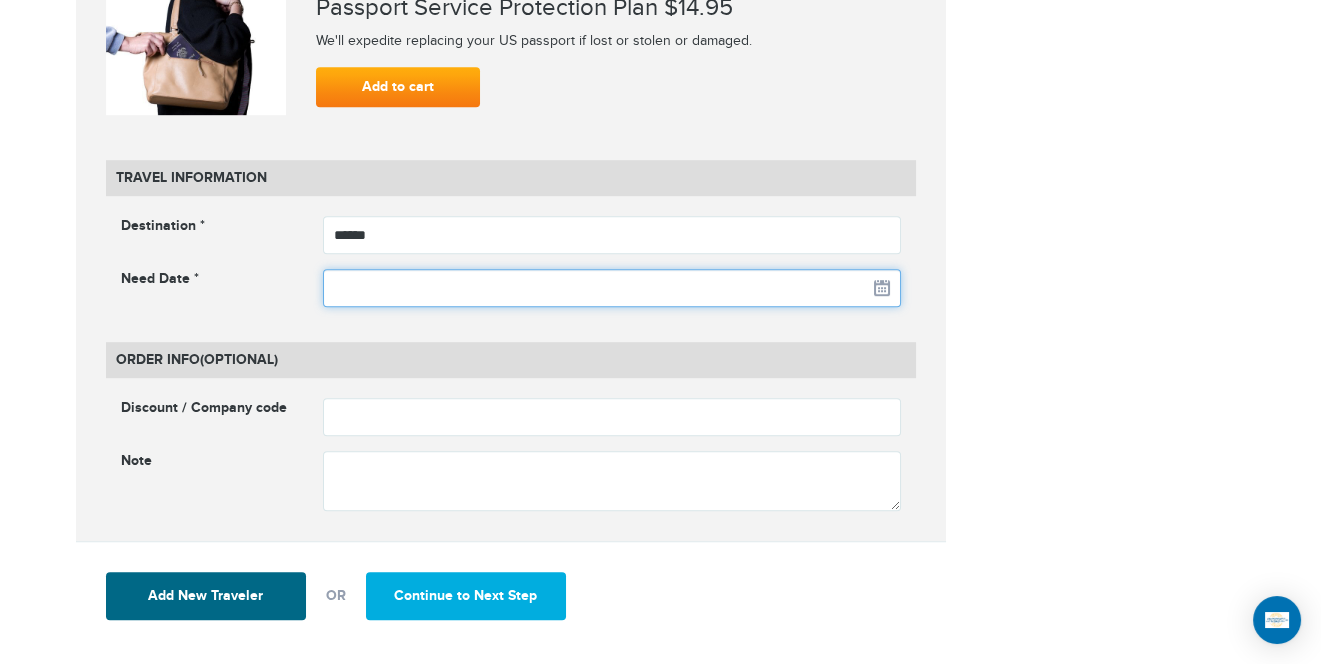 click at bounding box center [612, 288] 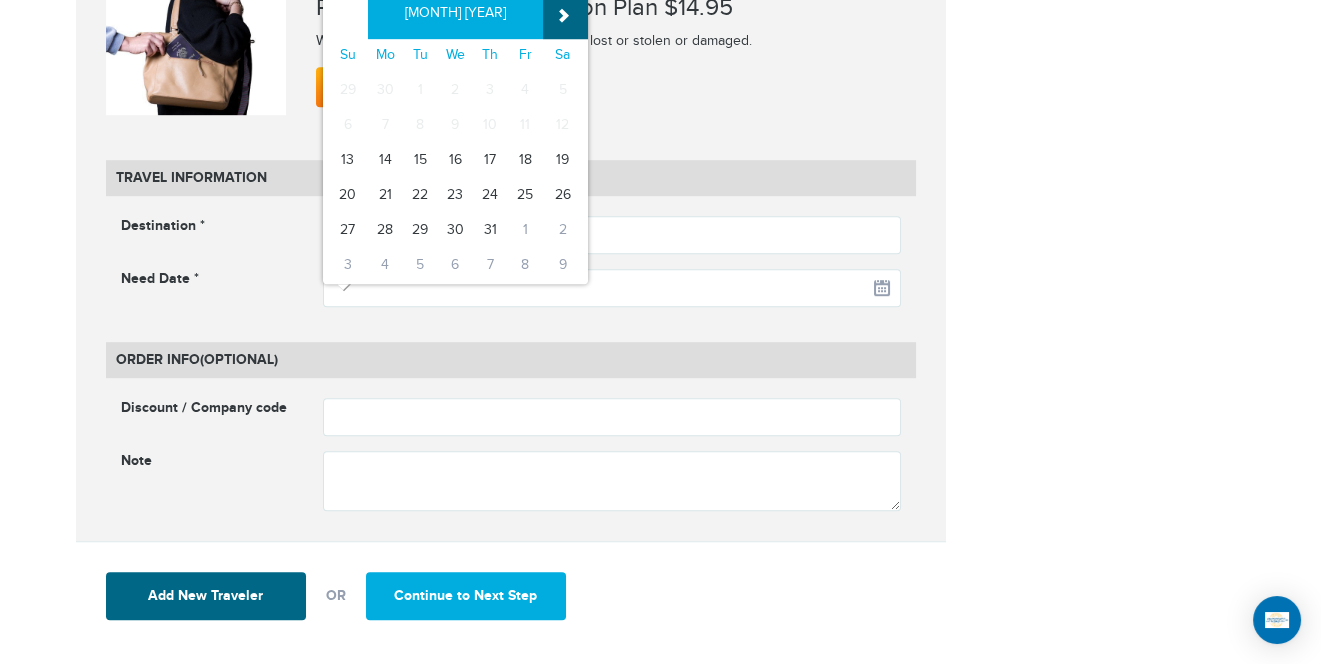 click on "»" at bounding box center [565, 14] 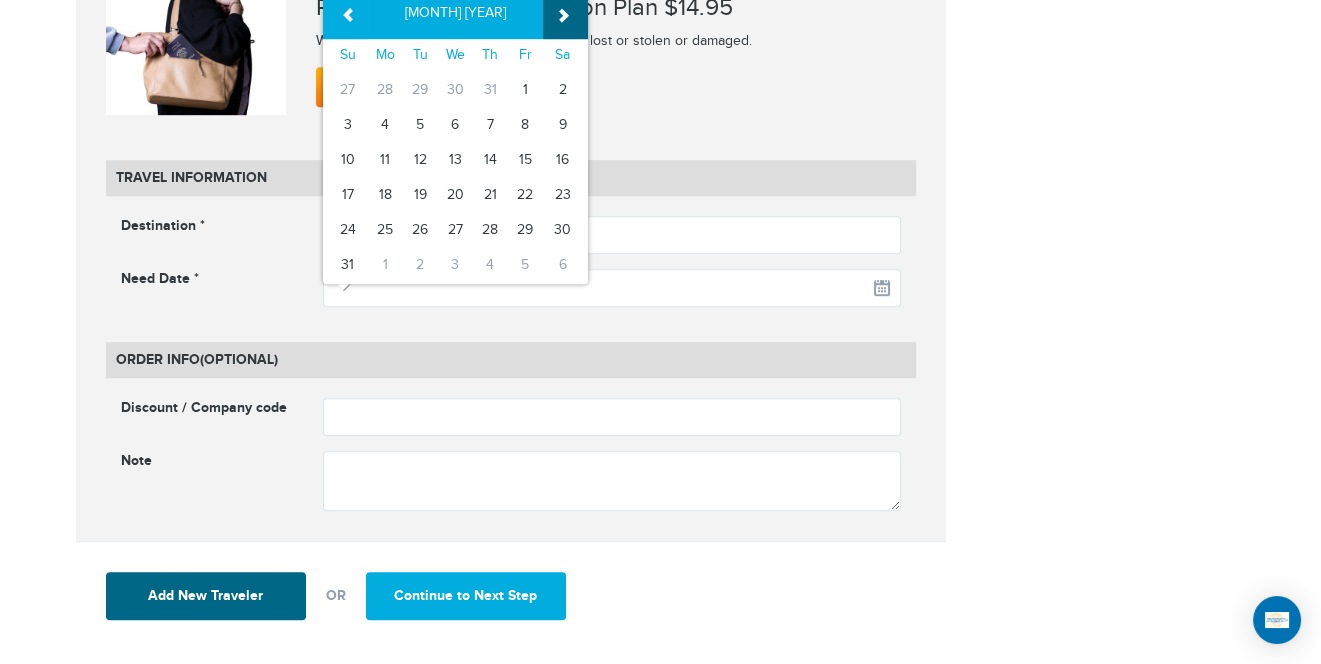 click on "»" at bounding box center (565, 14) 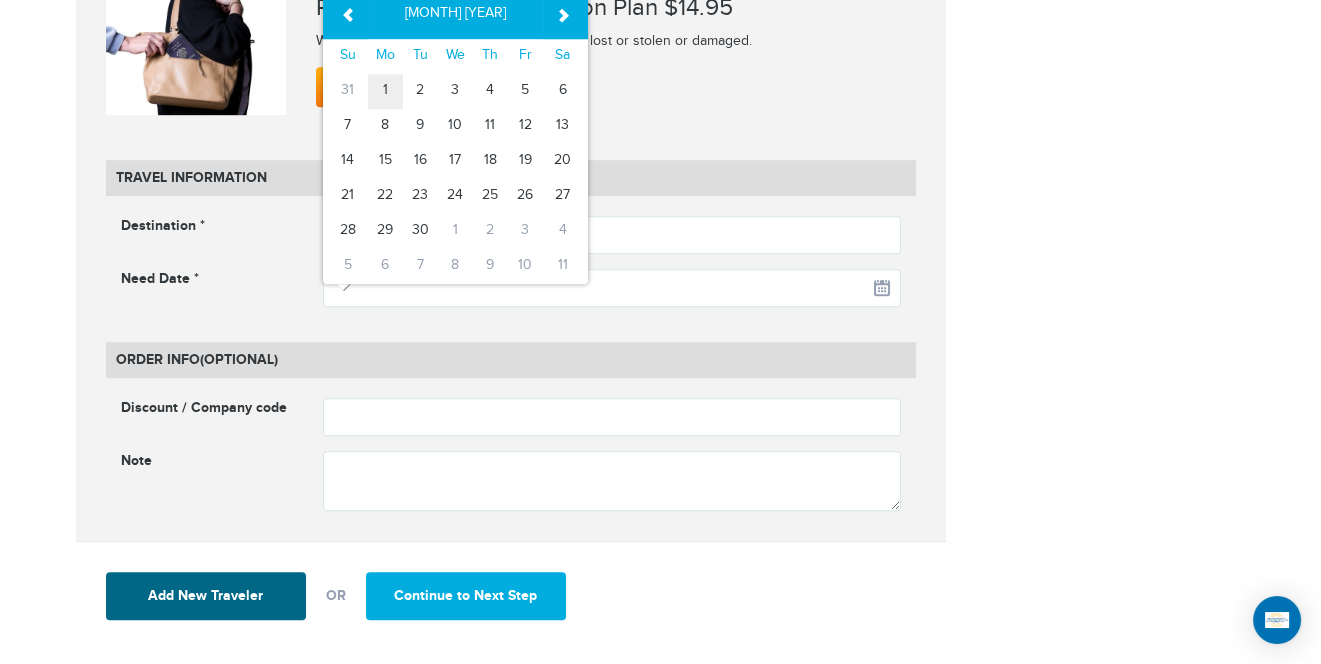 click on "1" at bounding box center (385, 91) 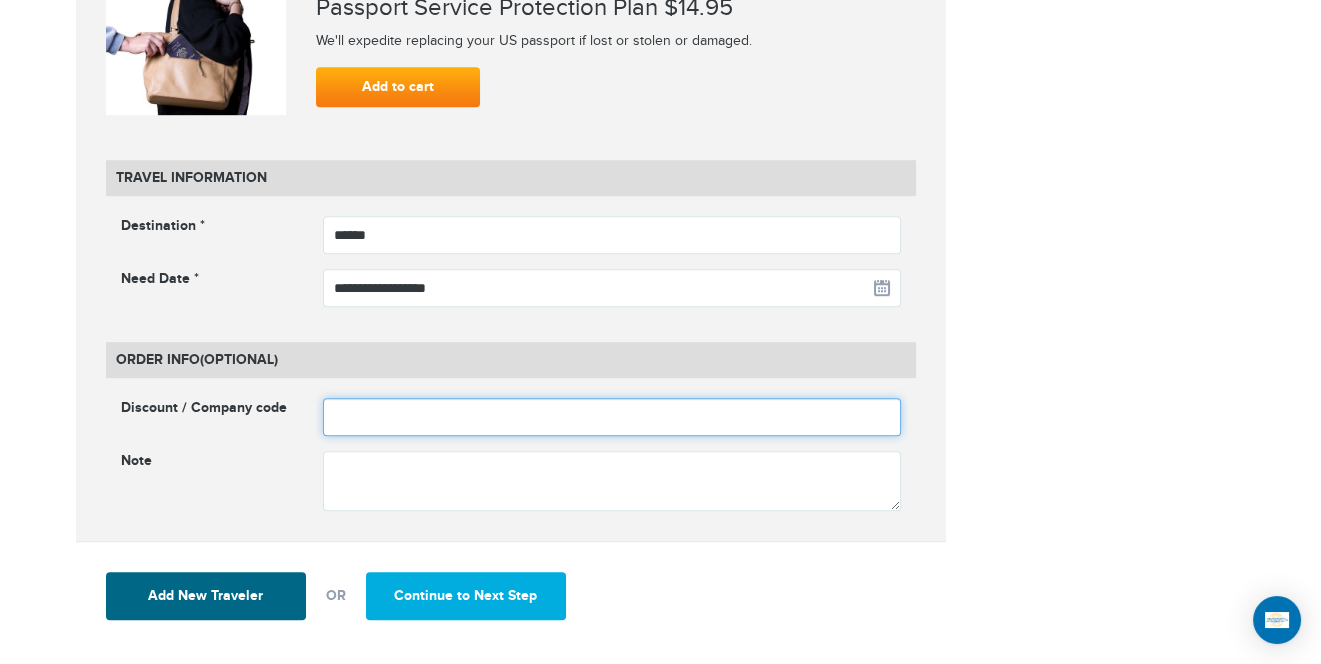 click at bounding box center (612, 417) 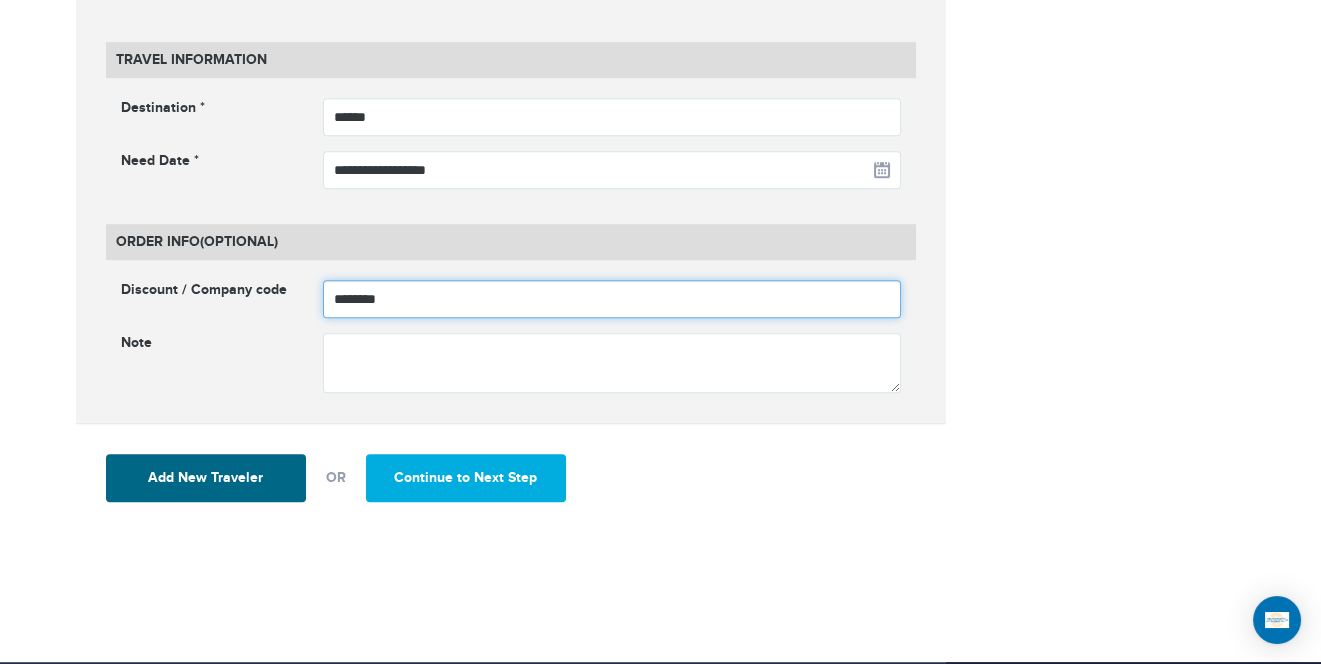 scroll, scrollTop: 2619, scrollLeft: 0, axis: vertical 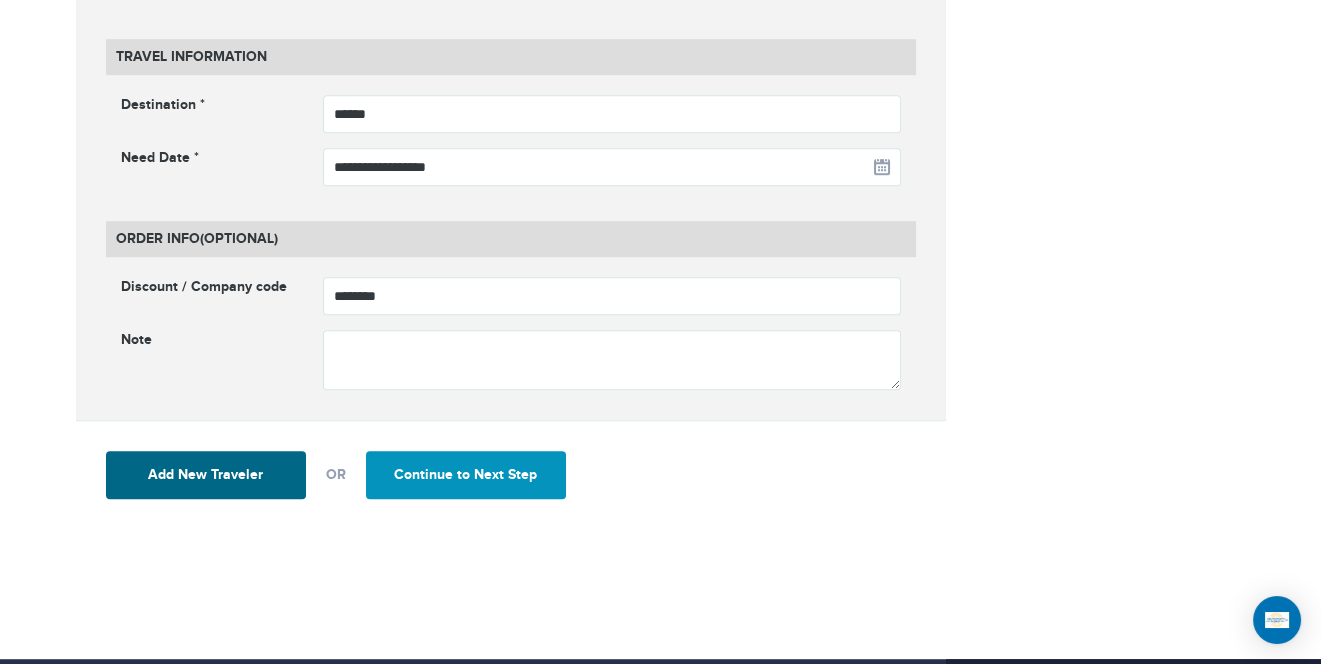 click on "Continue to Next Step" at bounding box center [466, 475] 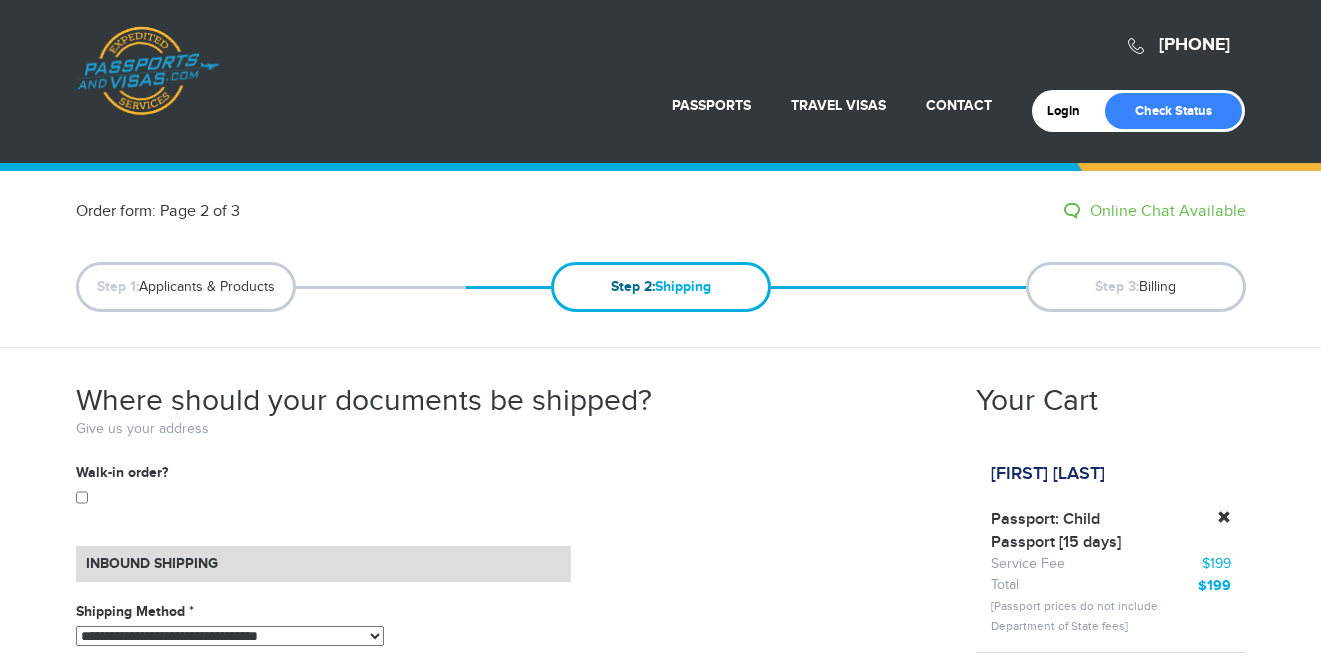 scroll, scrollTop: 0, scrollLeft: 0, axis: both 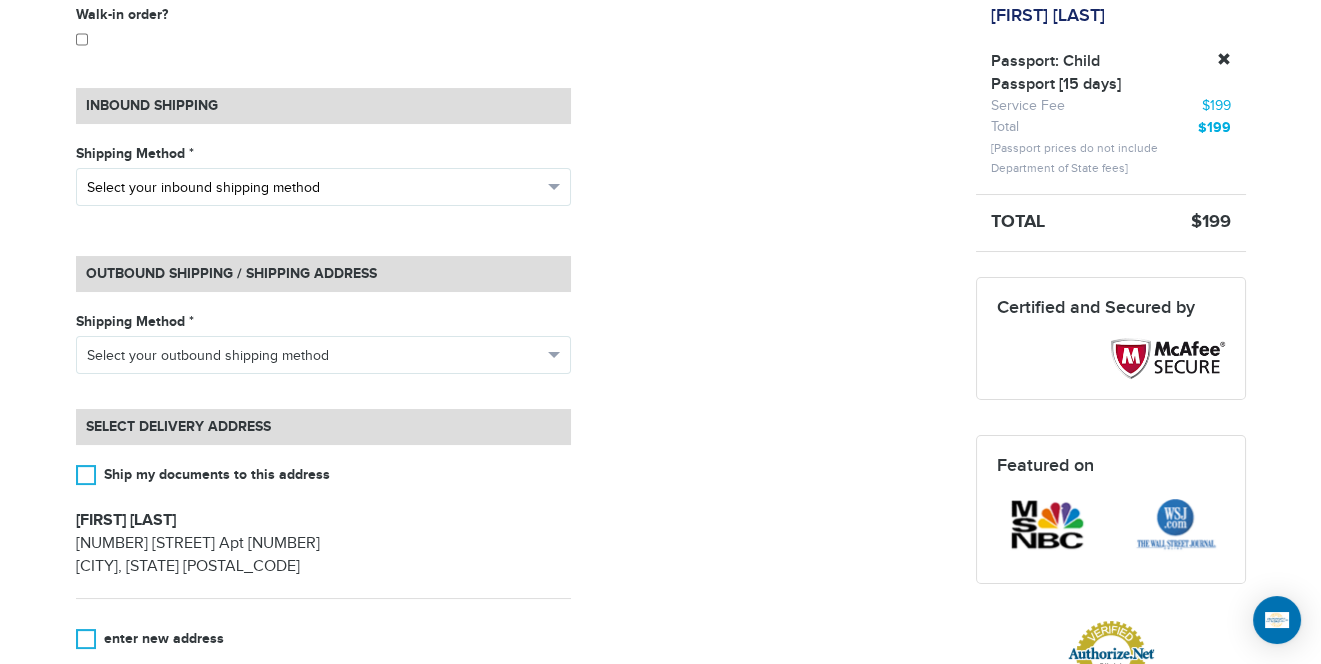 click on "Select your inbound shipping method" at bounding box center (314, 188) 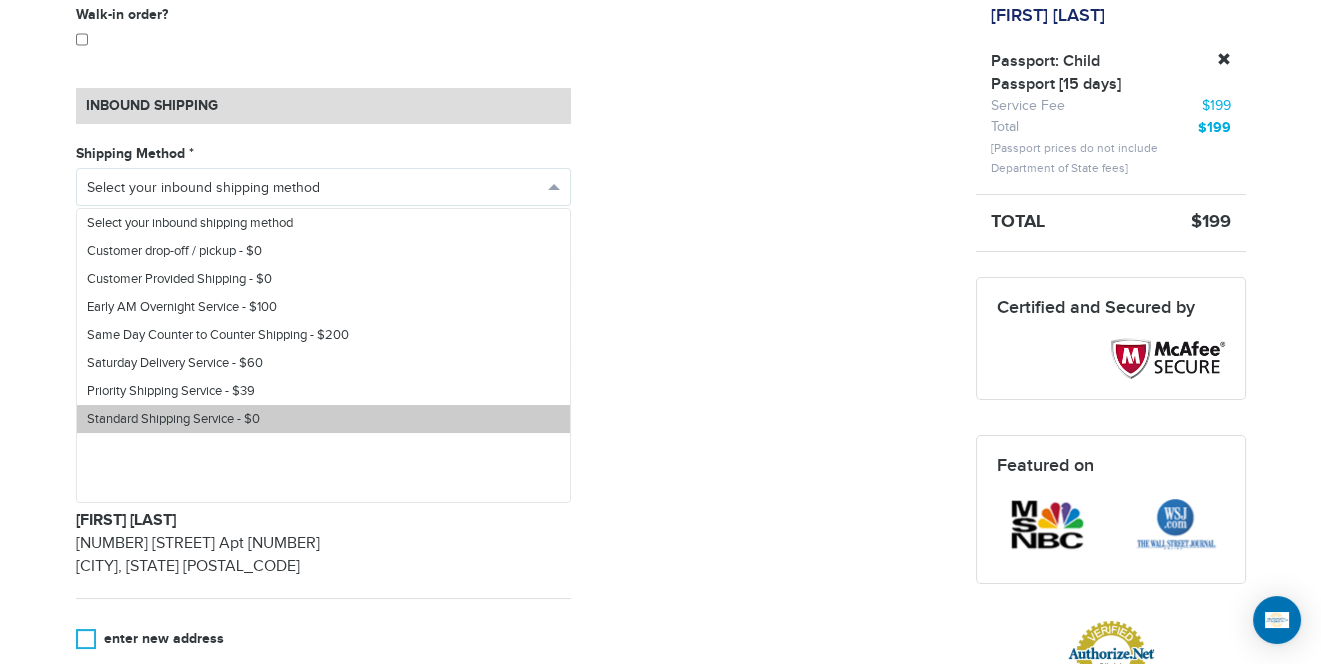 click on "Standard Shipping Service - $0" at bounding box center (173, 419) 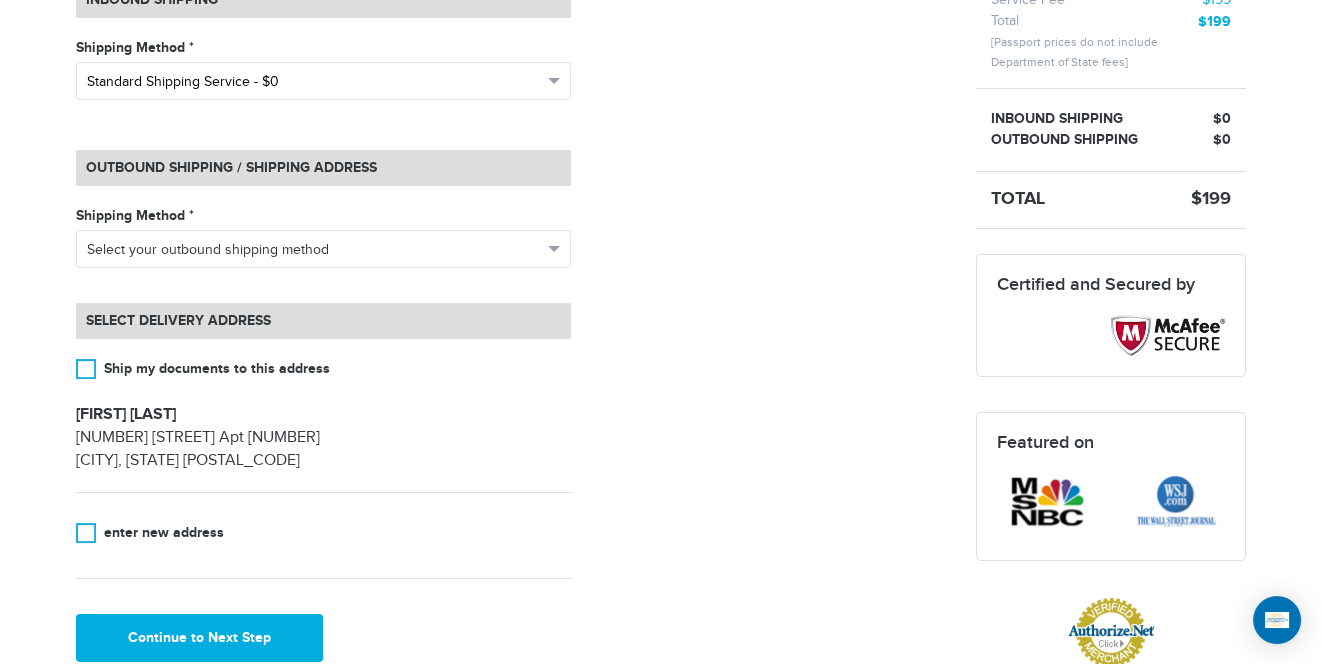 scroll, scrollTop: 579, scrollLeft: 0, axis: vertical 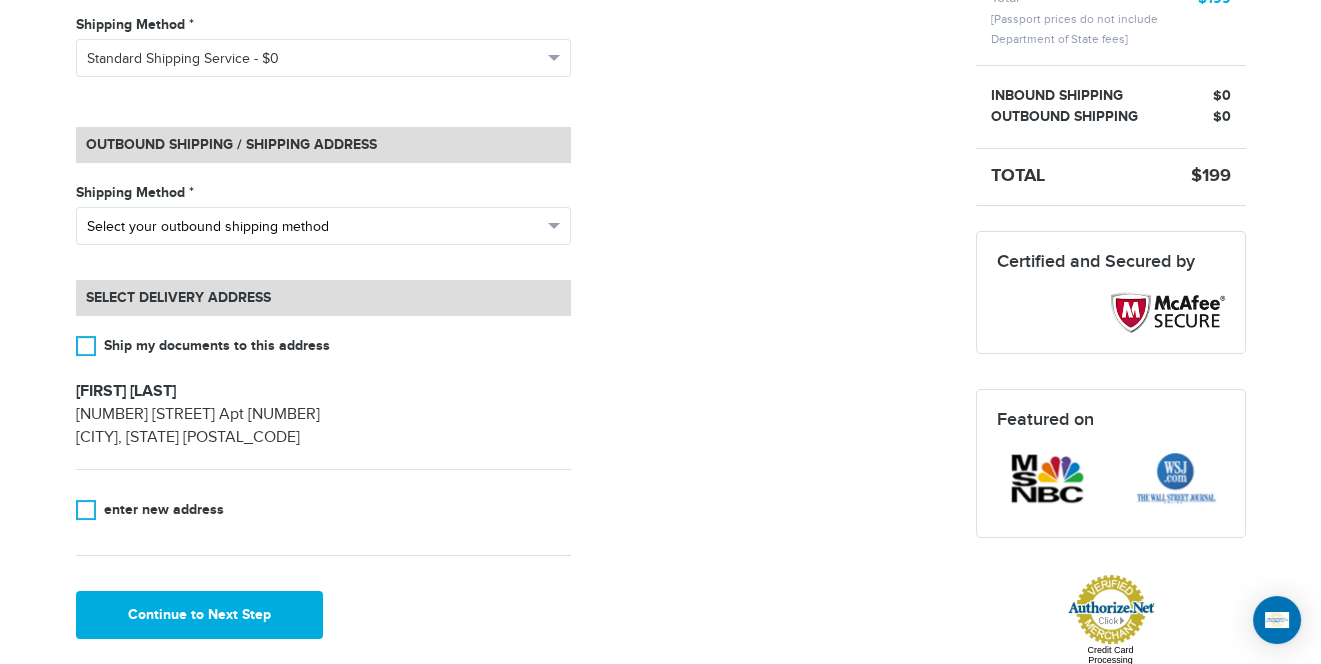 click on "Select your outbound shipping method" at bounding box center (314, 227) 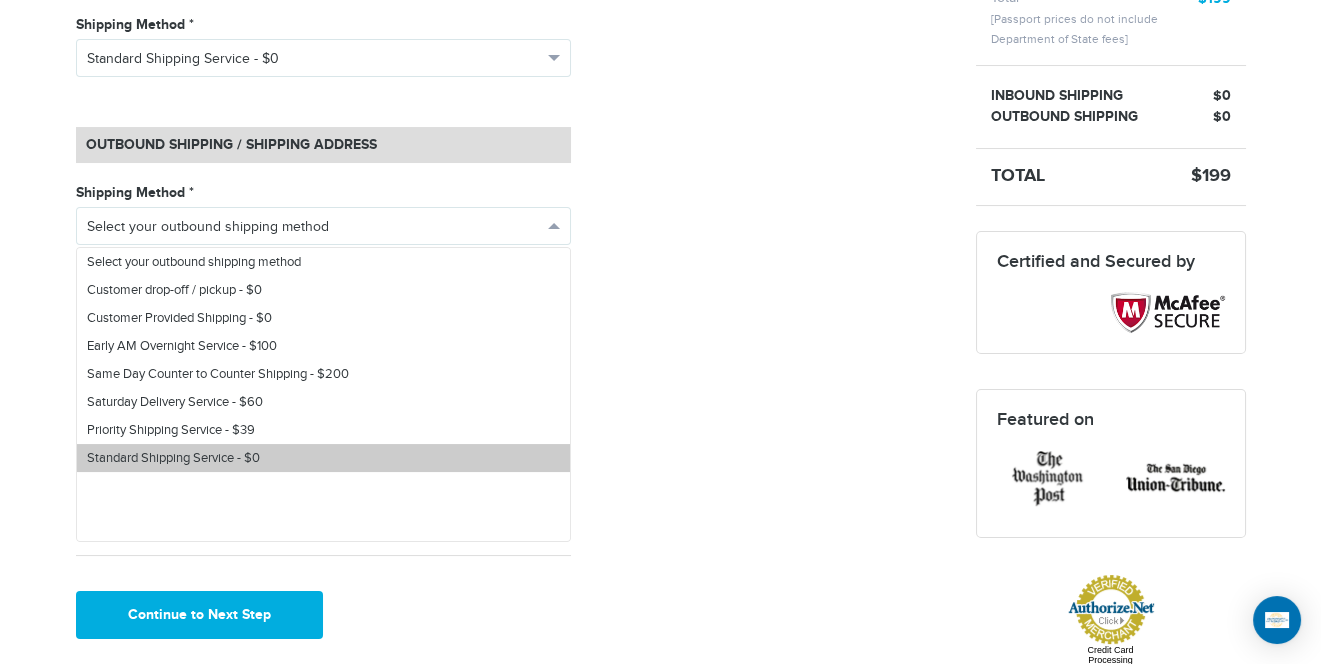 click on "Standard Shipping Service - $0" at bounding box center (173, 458) 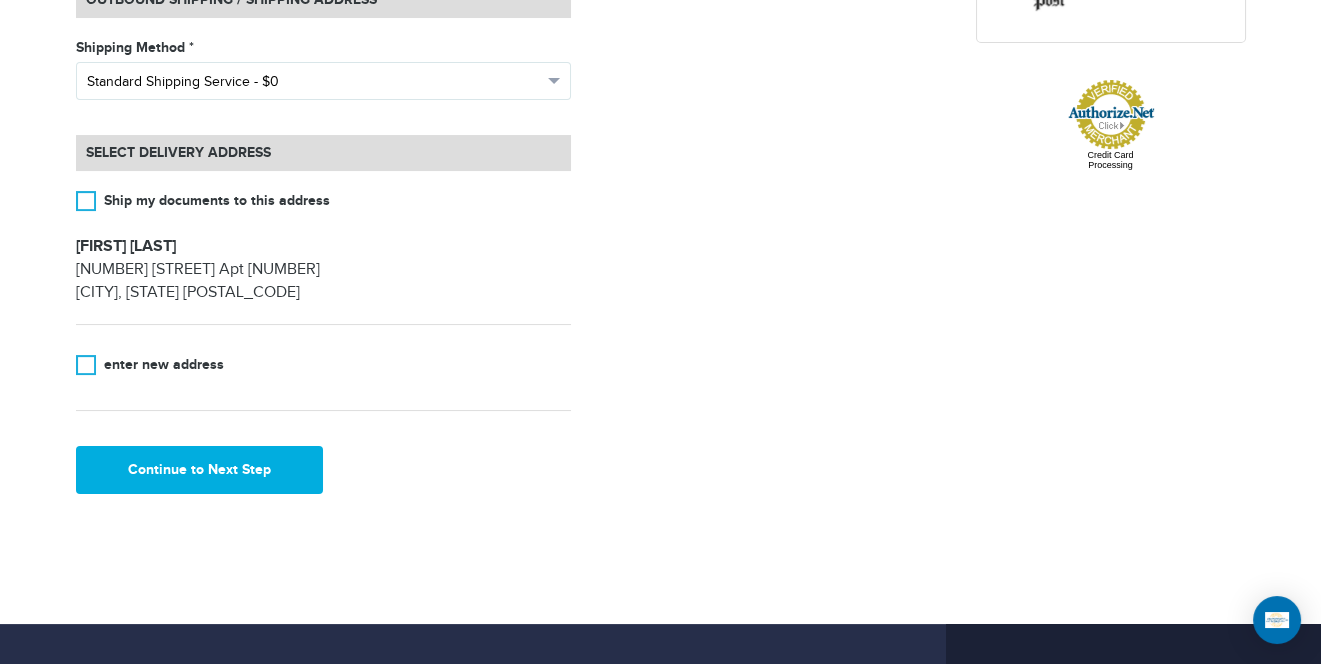 scroll, scrollTop: 743, scrollLeft: 0, axis: vertical 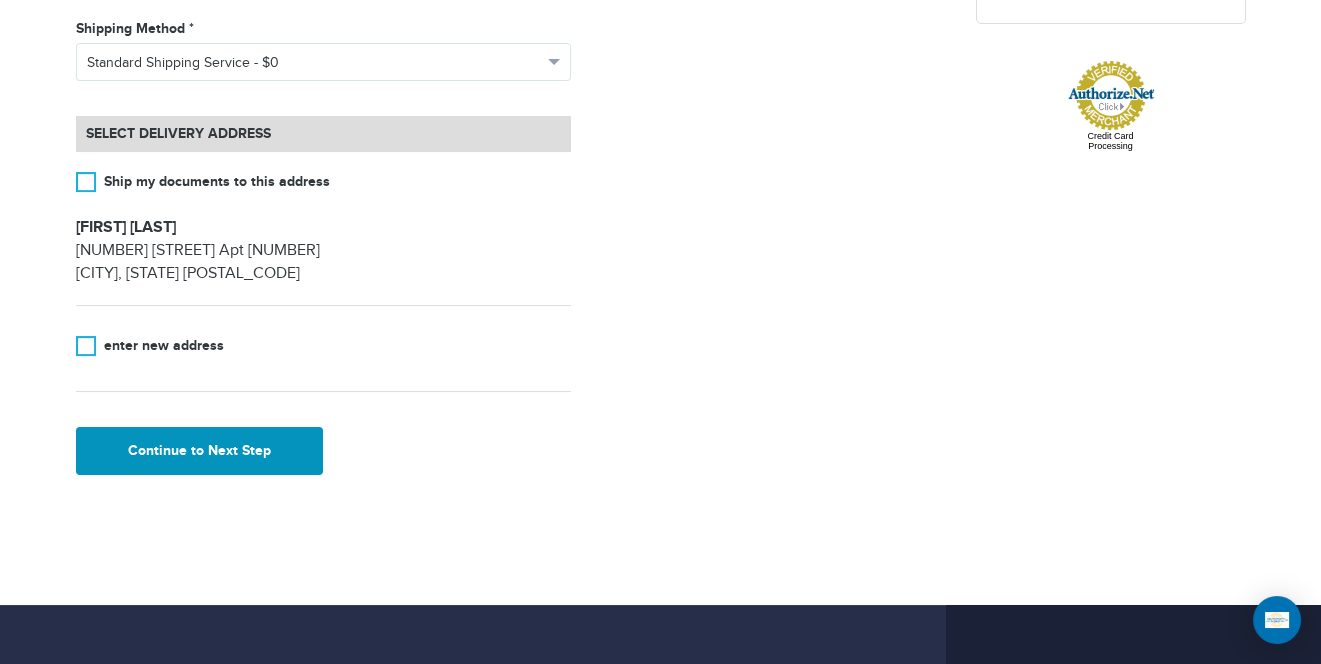 click on "Continue to Next Step" at bounding box center [200, 451] 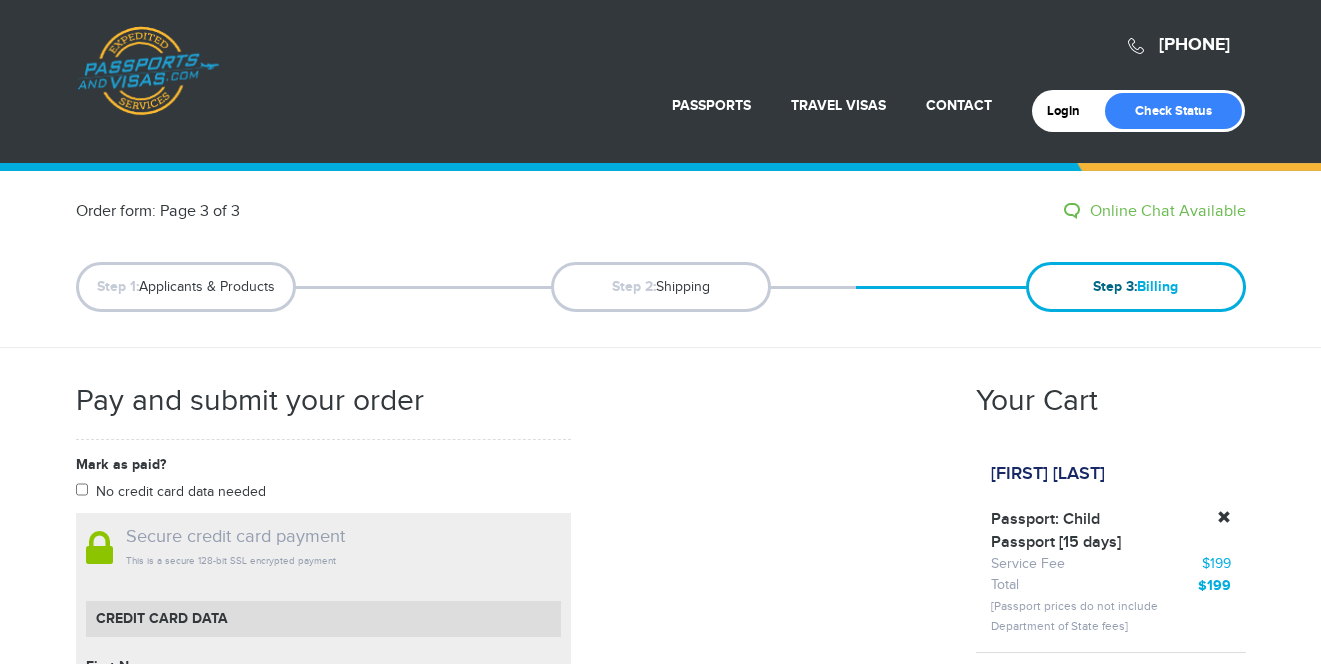 scroll, scrollTop: 0, scrollLeft: 0, axis: both 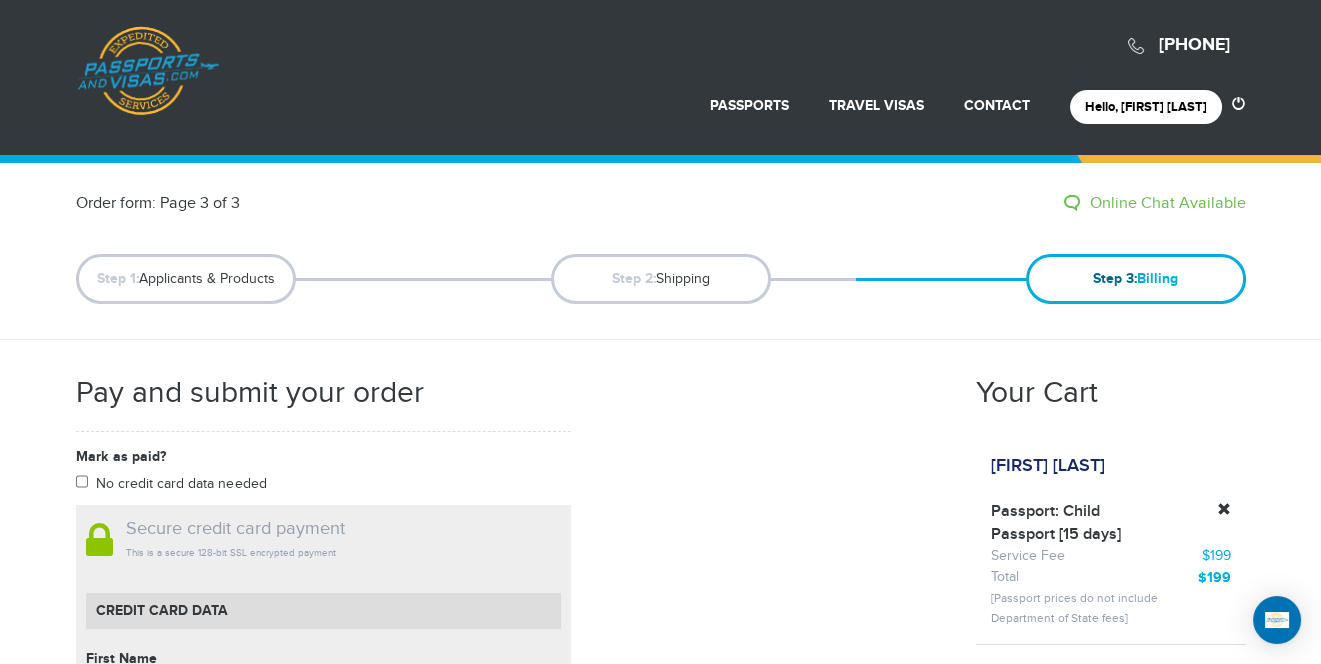 click on "Mark as paid?
No credit card data needed
Amount
*
Comment for manual payment
Secure credit card payment This is a secure 128-bit SSL encrypted payment
Credit Card data
First Name
First Name cannot be empty
Last Name
Last Name cannot be empty
Card Number
Card Number cannot be empty
Expiry Month
Select Month   Select Month January February" at bounding box center (511, 897) 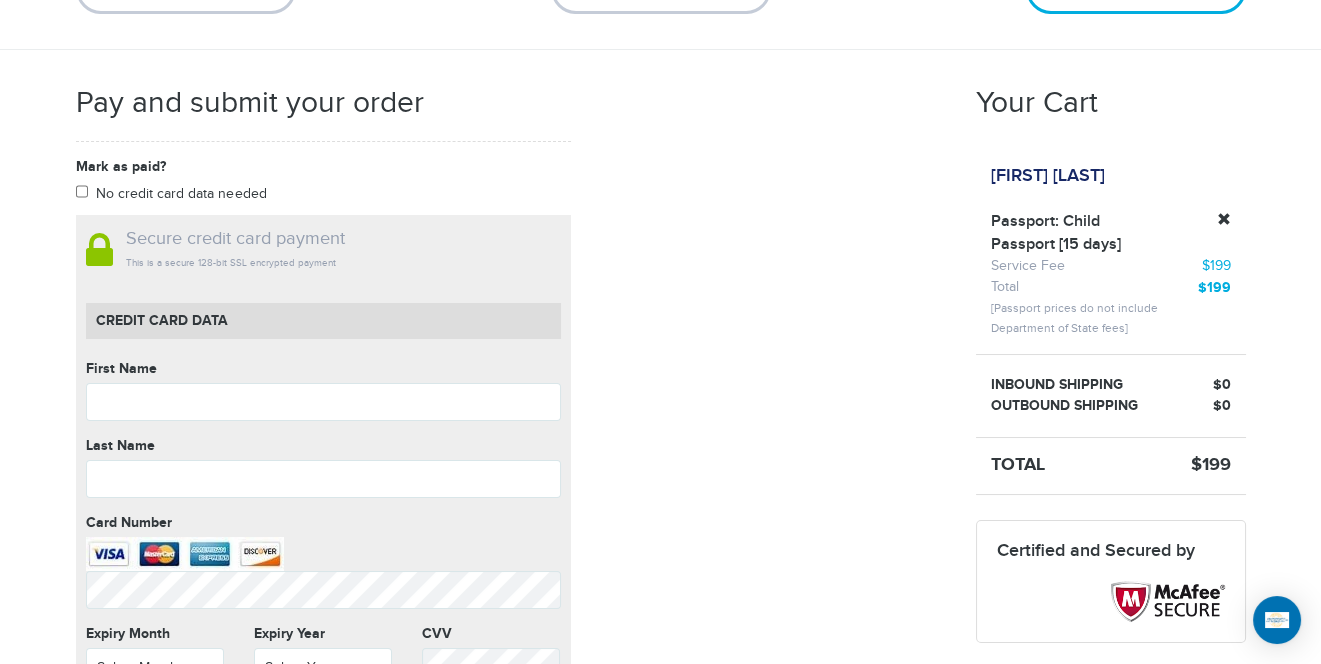 scroll, scrollTop: 293, scrollLeft: 0, axis: vertical 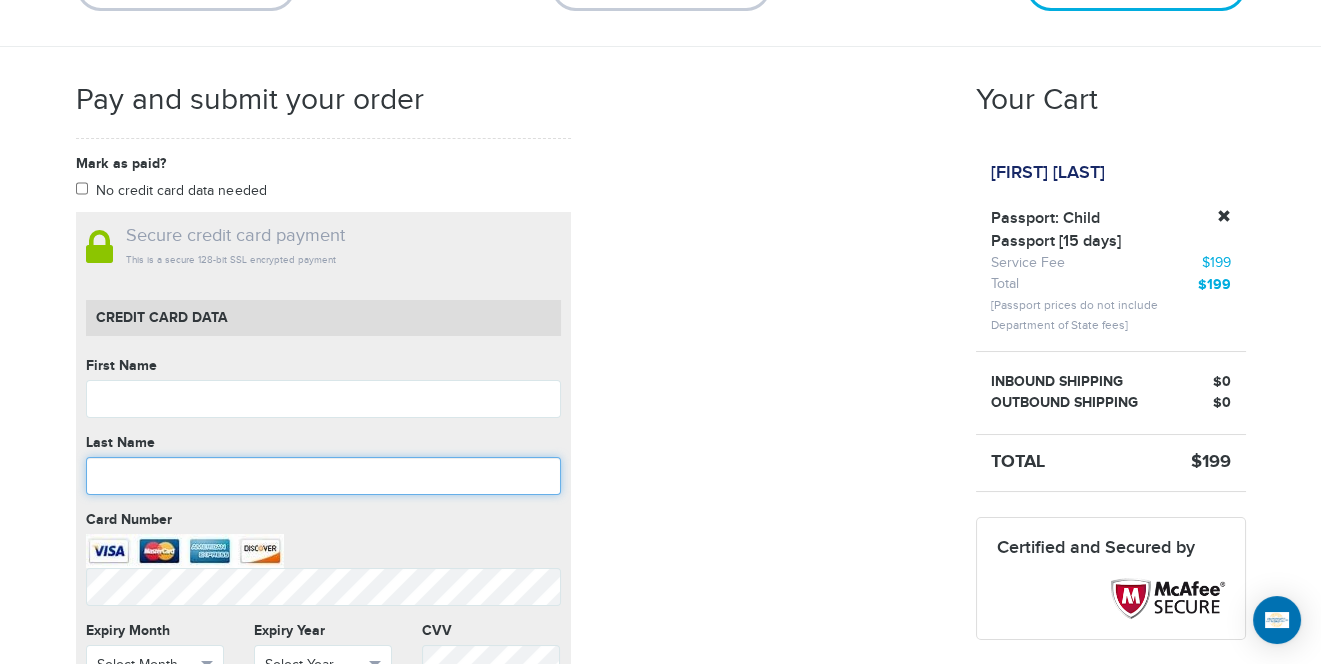 click at bounding box center (323, 476) 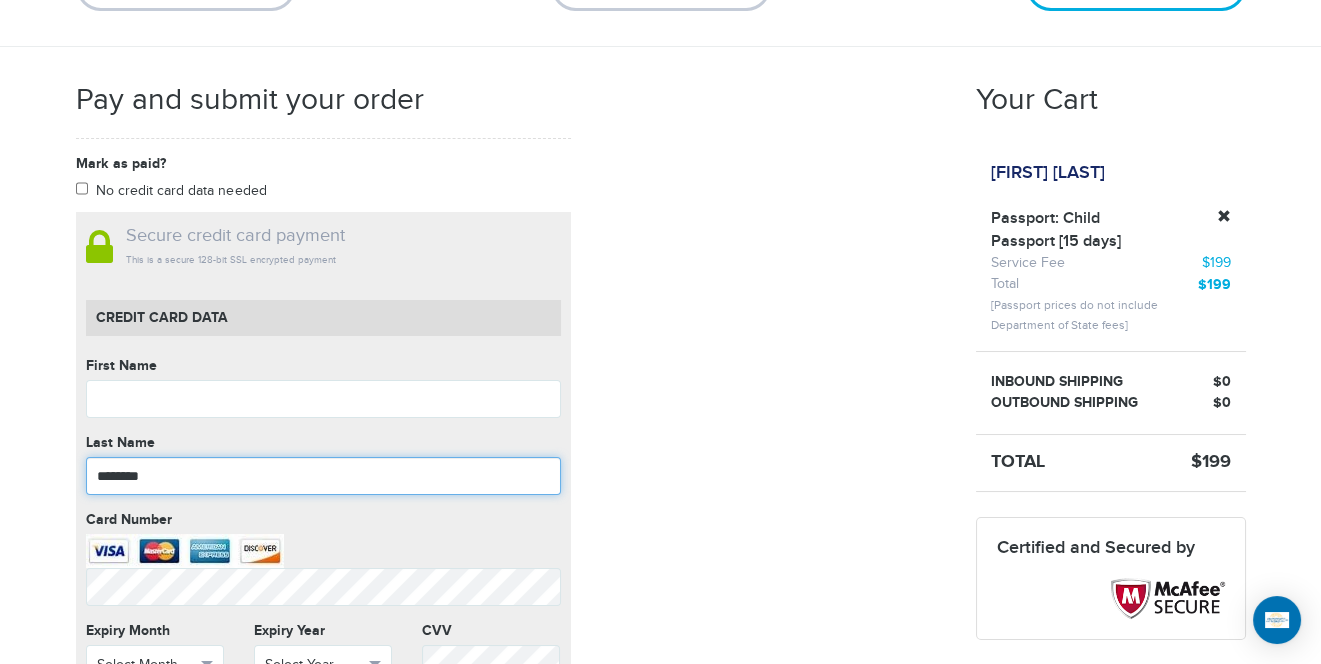 type on "********" 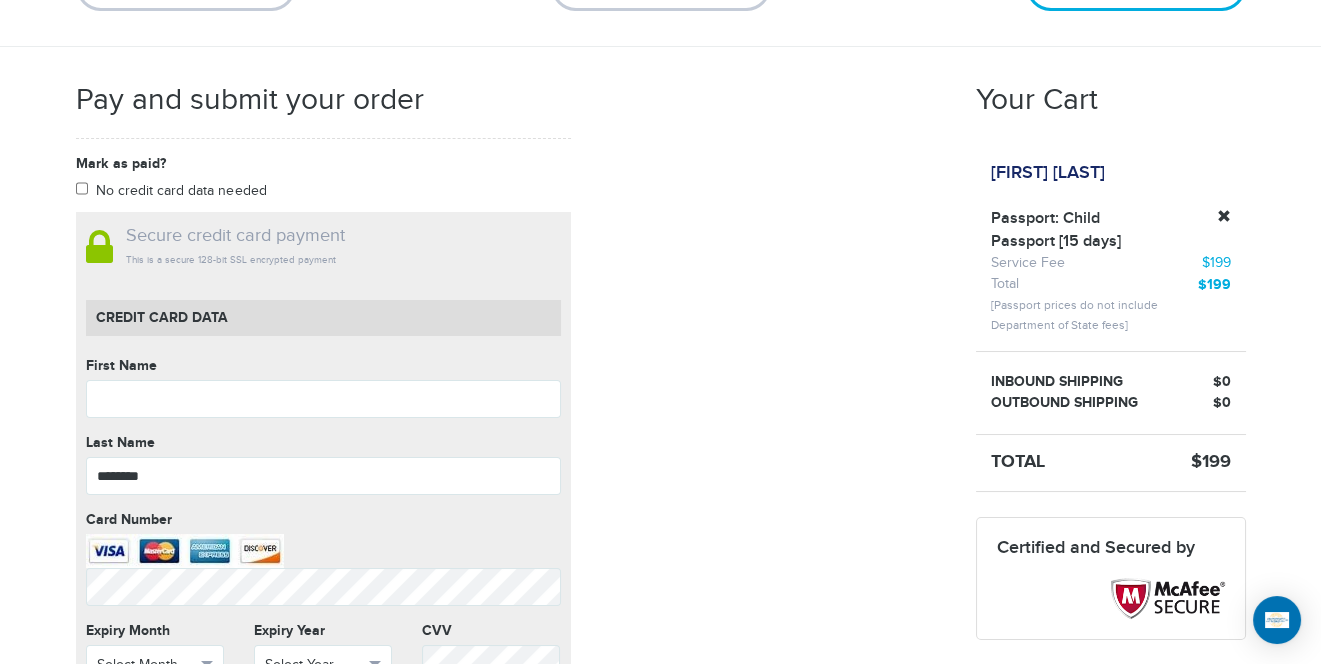 click on "[FIRST] [LAST]" at bounding box center (1048, 173) 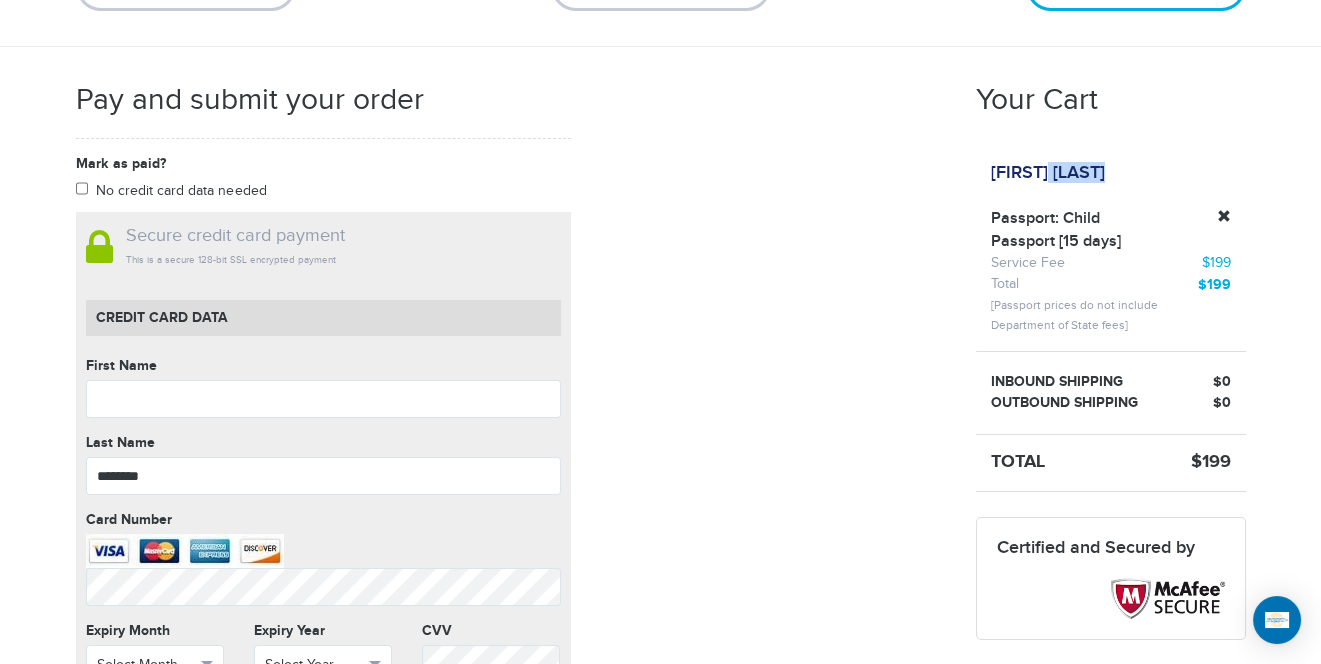 click on "Yousif Qayssar" at bounding box center (1048, 173) 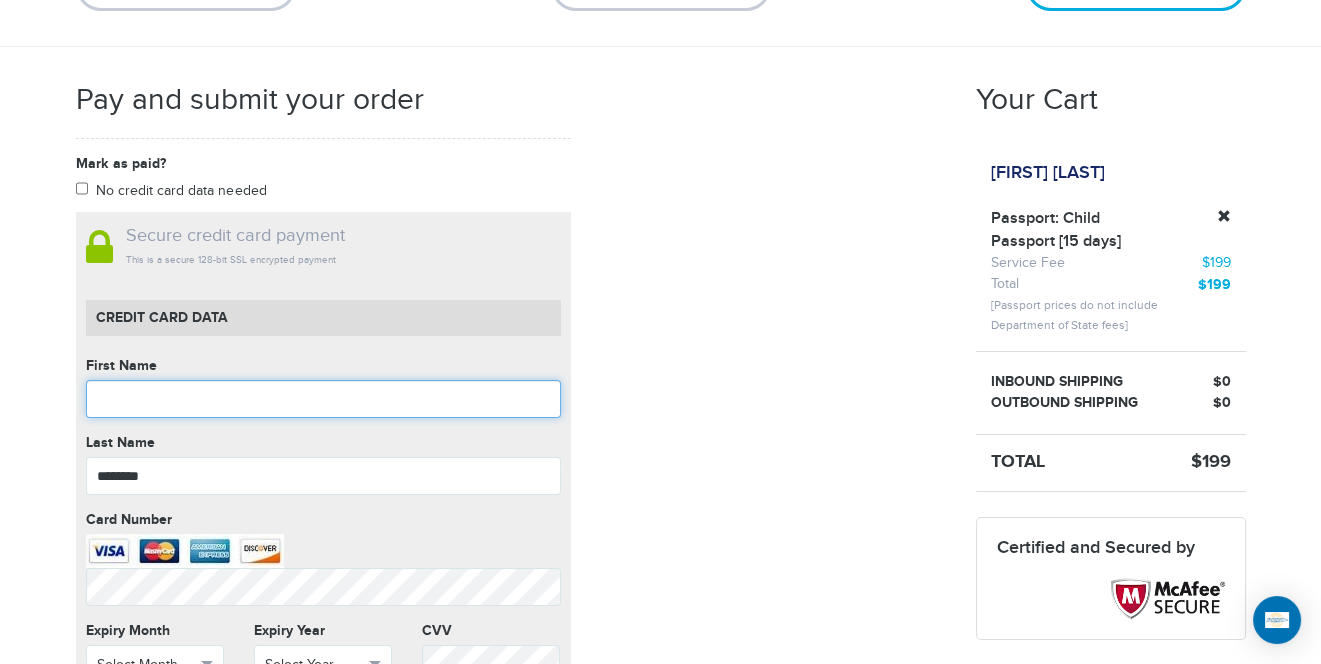 click at bounding box center (323, 399) 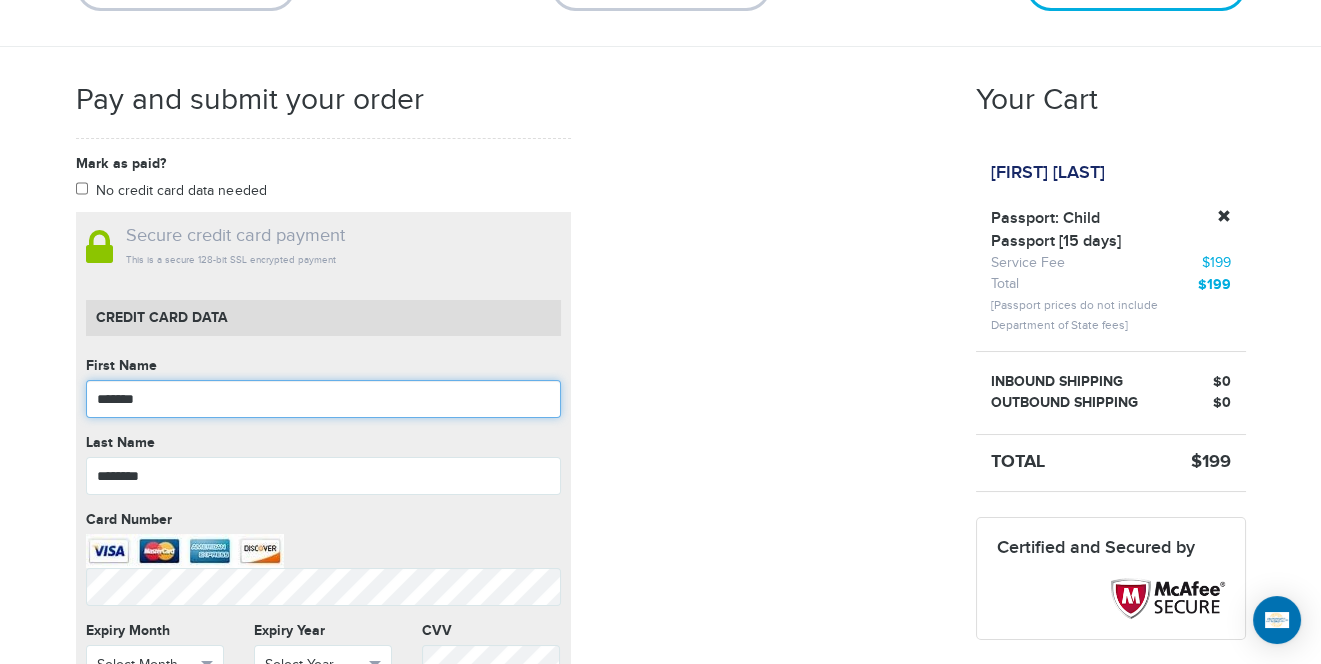 type on "*******" 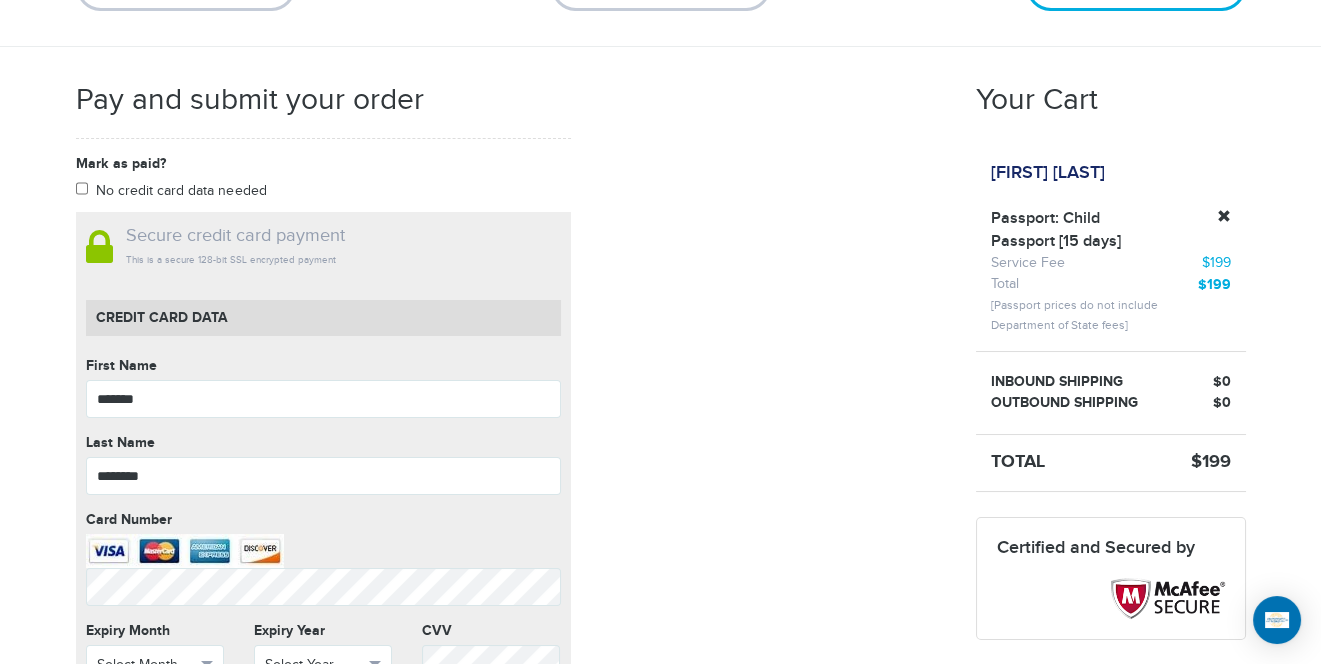 click on "Mark as paid?
No credit card data needed
Amount
*
Comment for manual payment
Secure credit card payment This is a secure 128-bit SSL encrypted payment
Credit Card data
First Name
*******
First Name cannot be empty
Last Name
********
Last Name cannot be empty
Card Number
Card Number cannot be empty
Expiry Month
Select Month   Select Month" at bounding box center (511, 604) 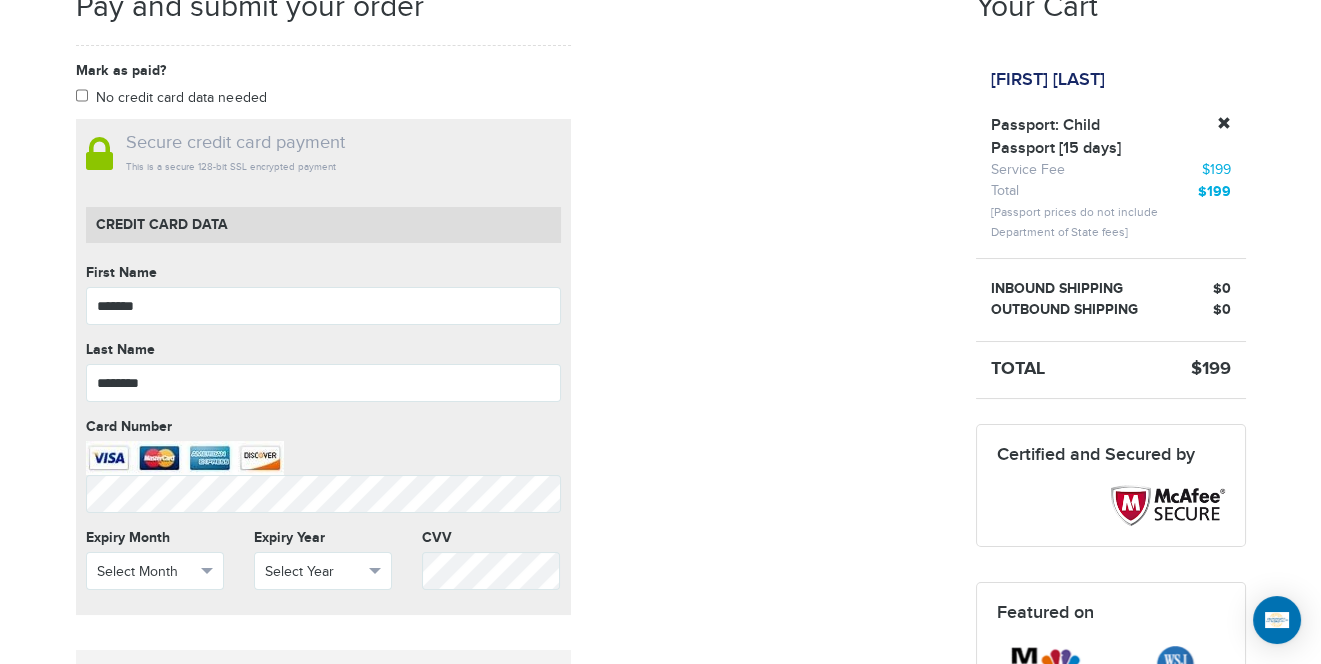 scroll, scrollTop: 434, scrollLeft: 0, axis: vertical 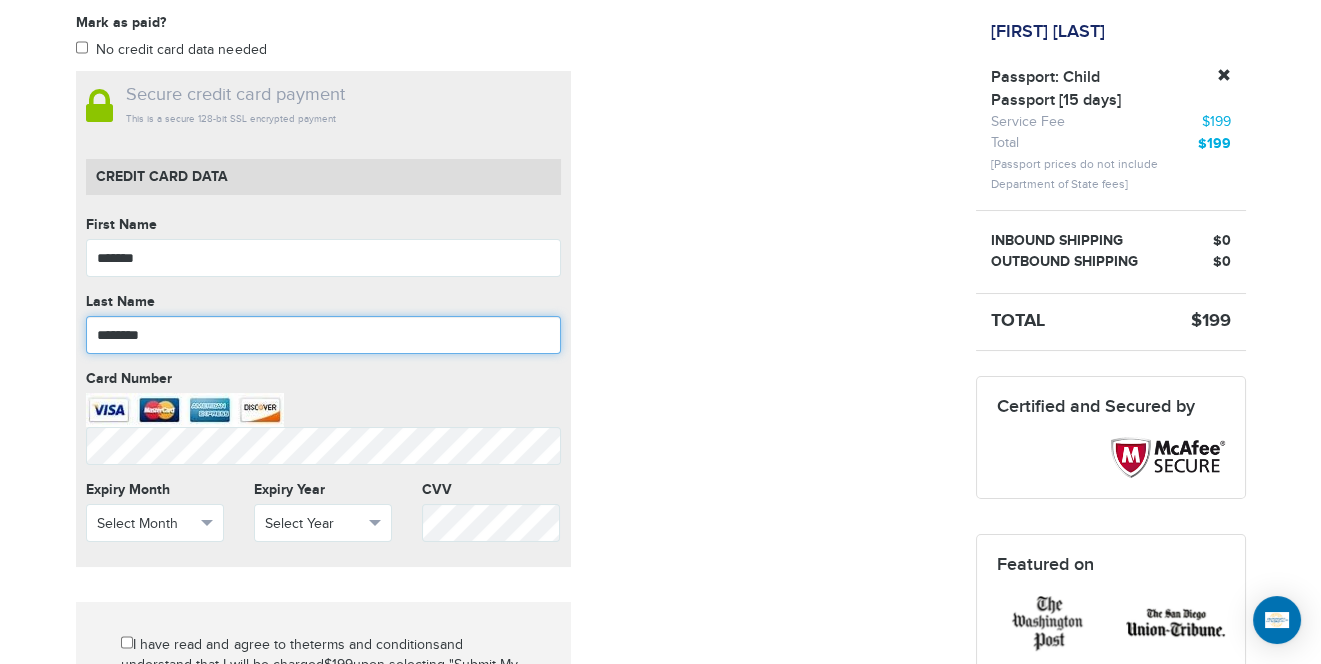 click on "********" at bounding box center [323, 335] 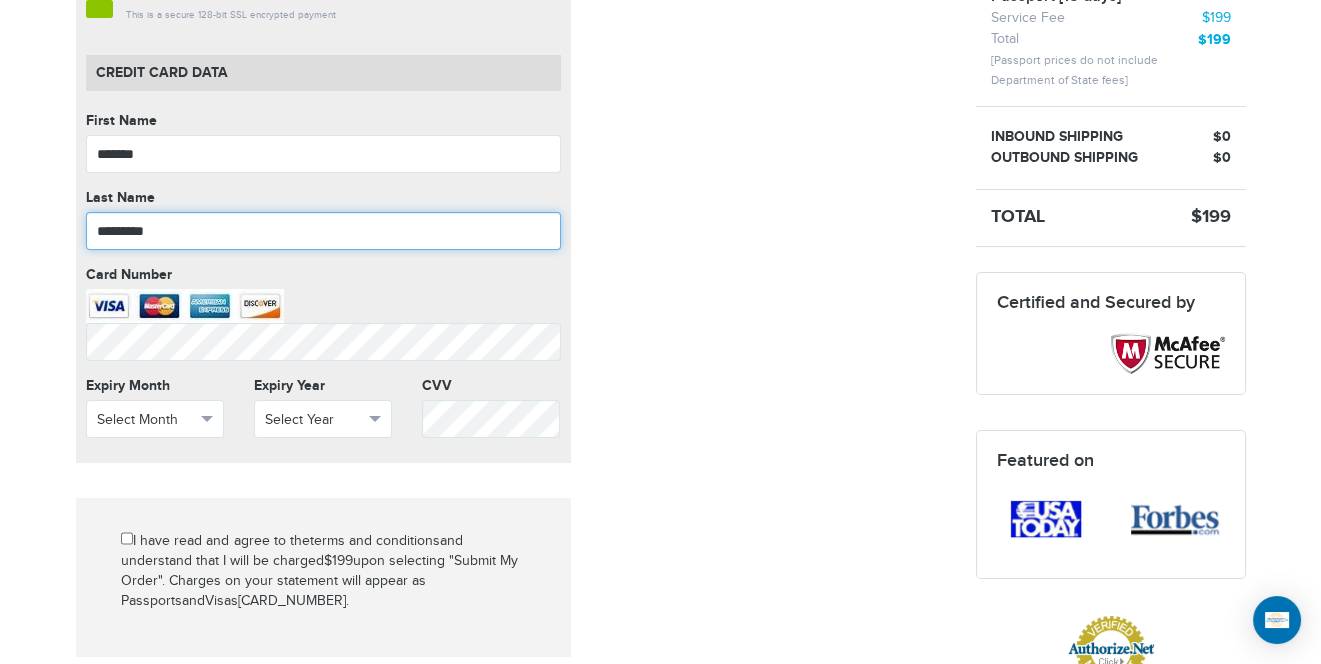 scroll, scrollTop: 540, scrollLeft: 0, axis: vertical 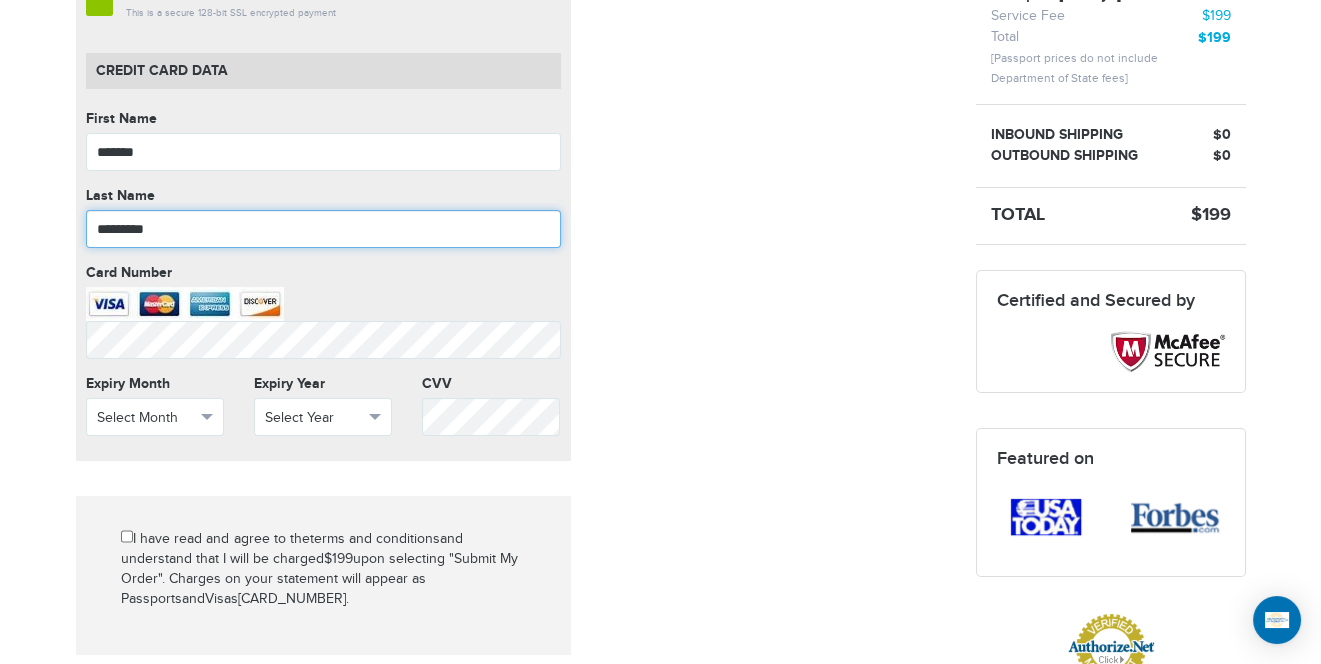 type on "*********" 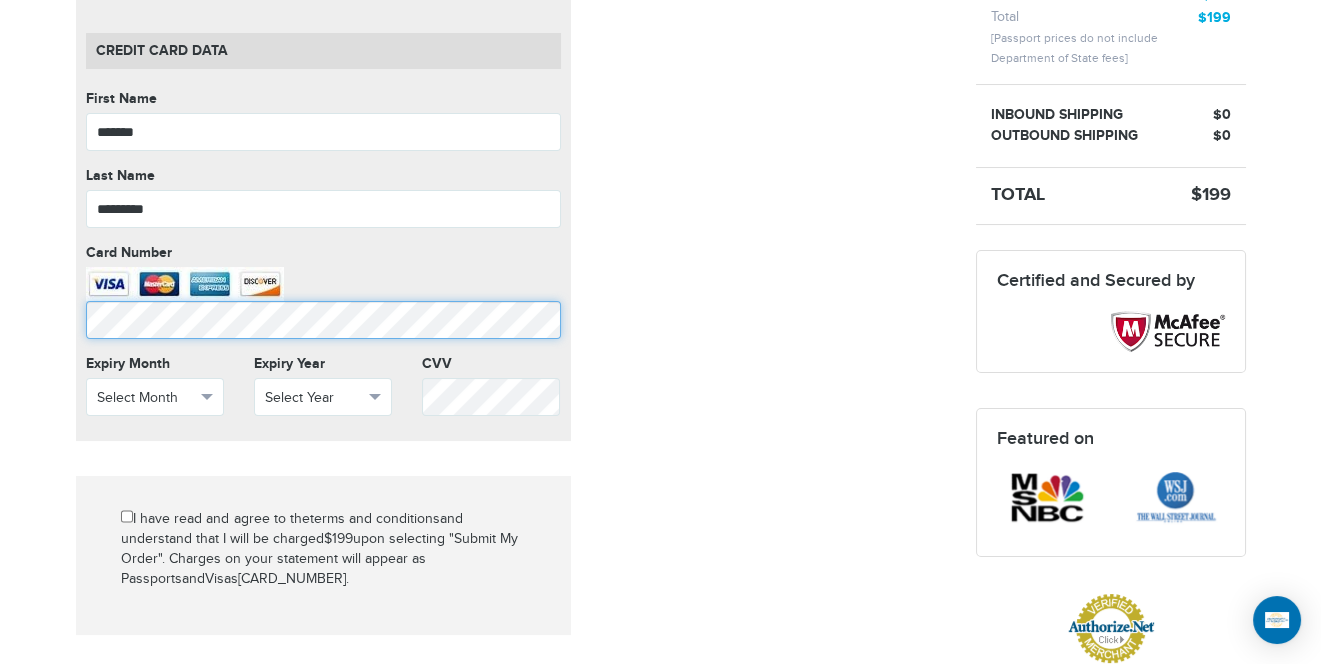 scroll, scrollTop: 644, scrollLeft: 0, axis: vertical 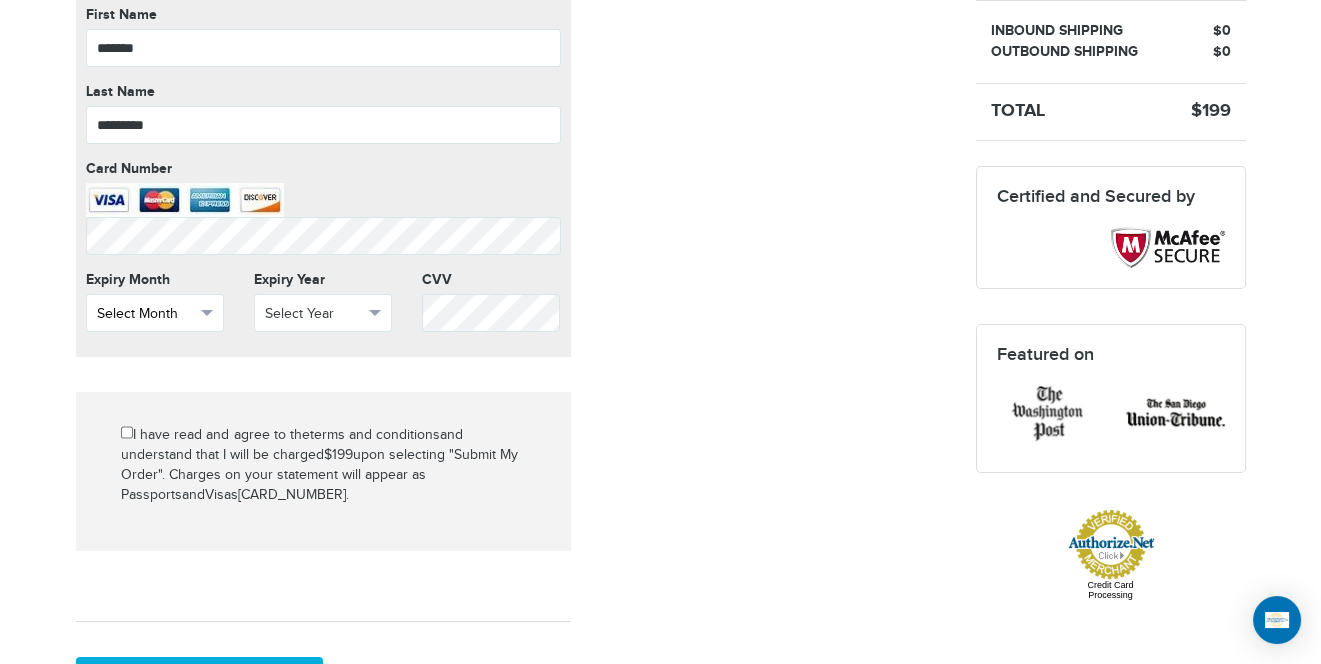 click on "Select Month" at bounding box center [146, 314] 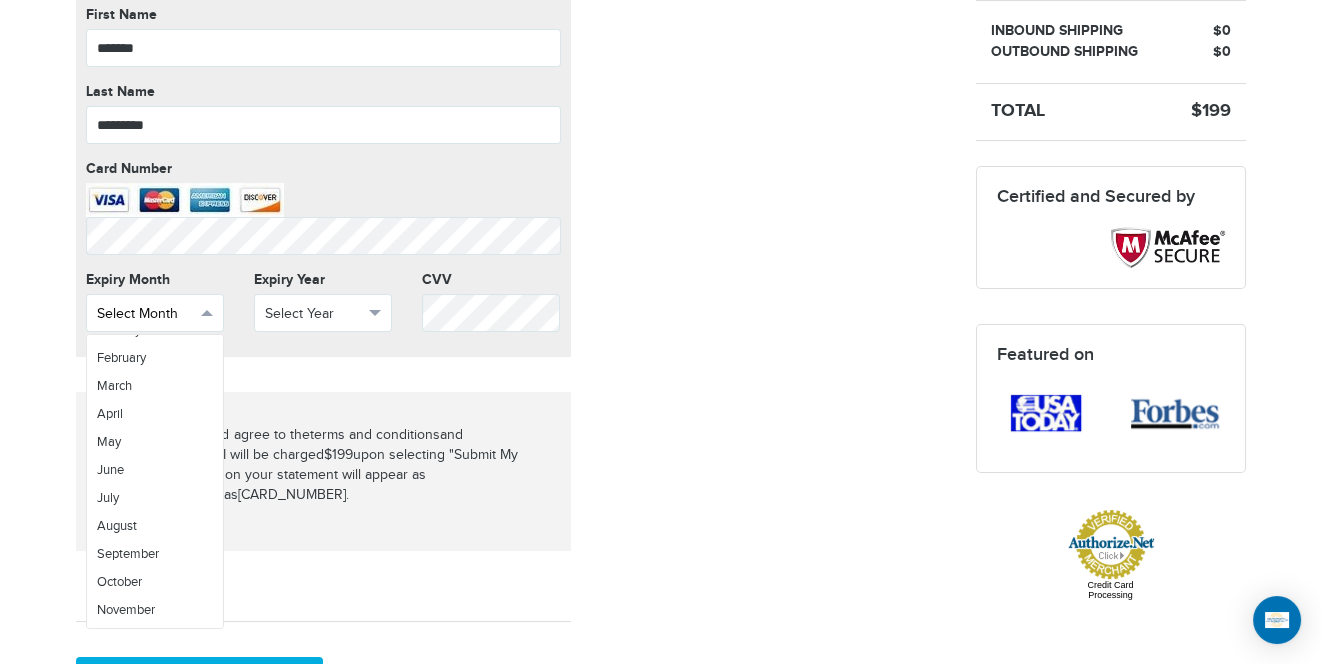 scroll, scrollTop: 70, scrollLeft: 0, axis: vertical 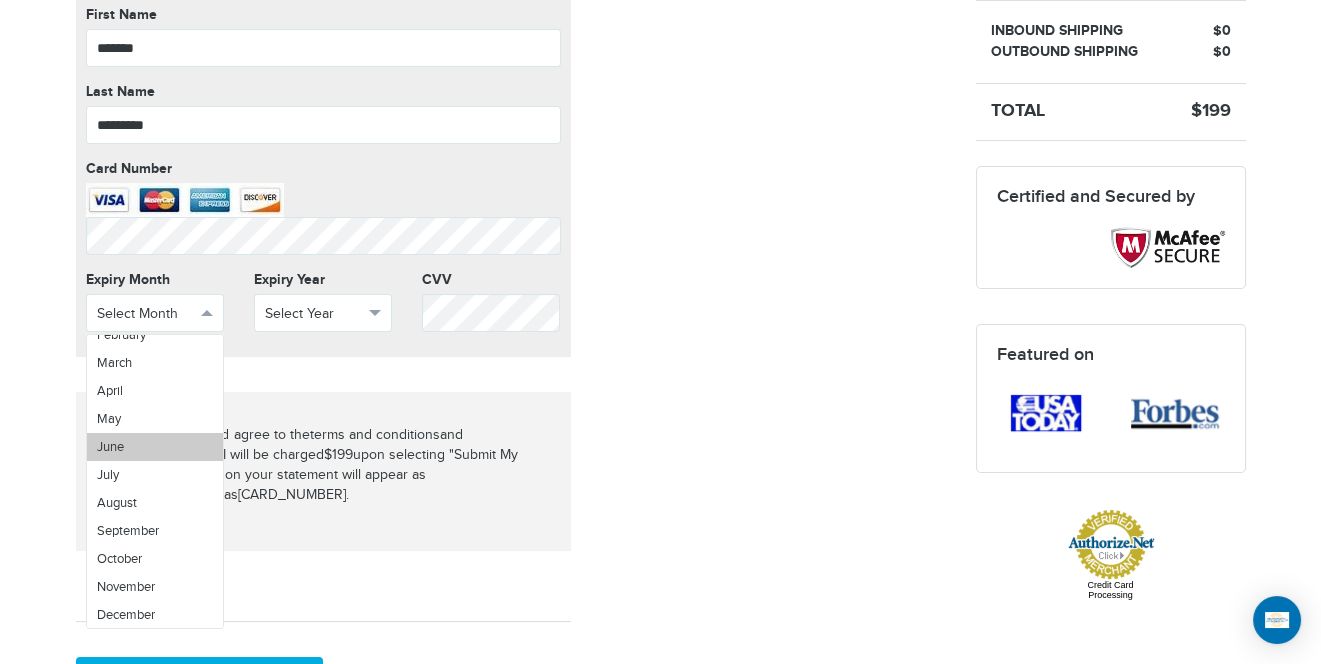 click on "June" at bounding box center (155, 447) 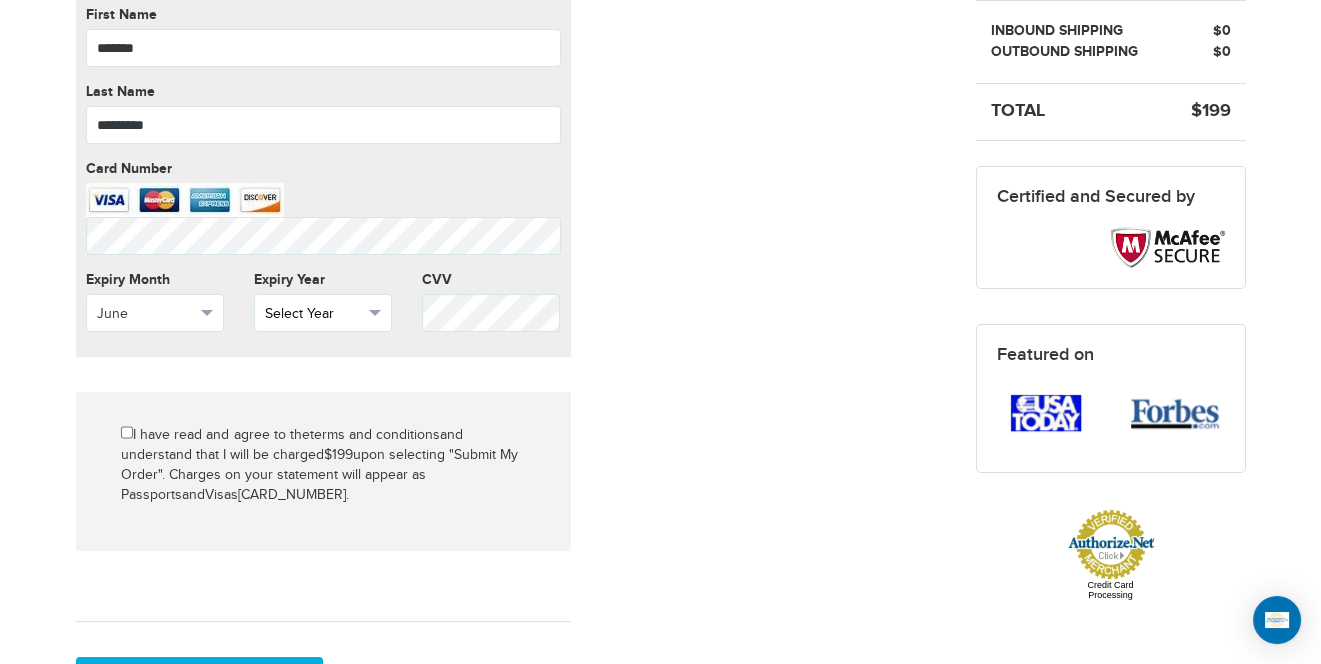 click on "Select Year" at bounding box center (314, 314) 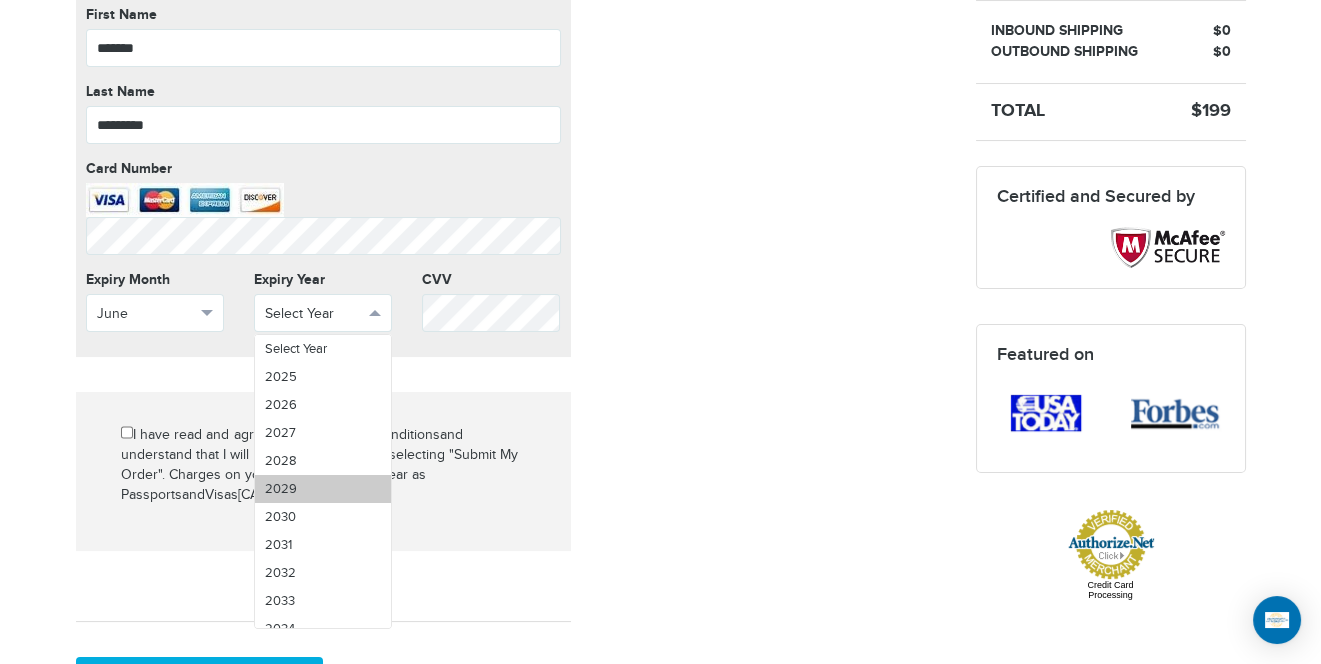 click on "2029" at bounding box center [323, 489] 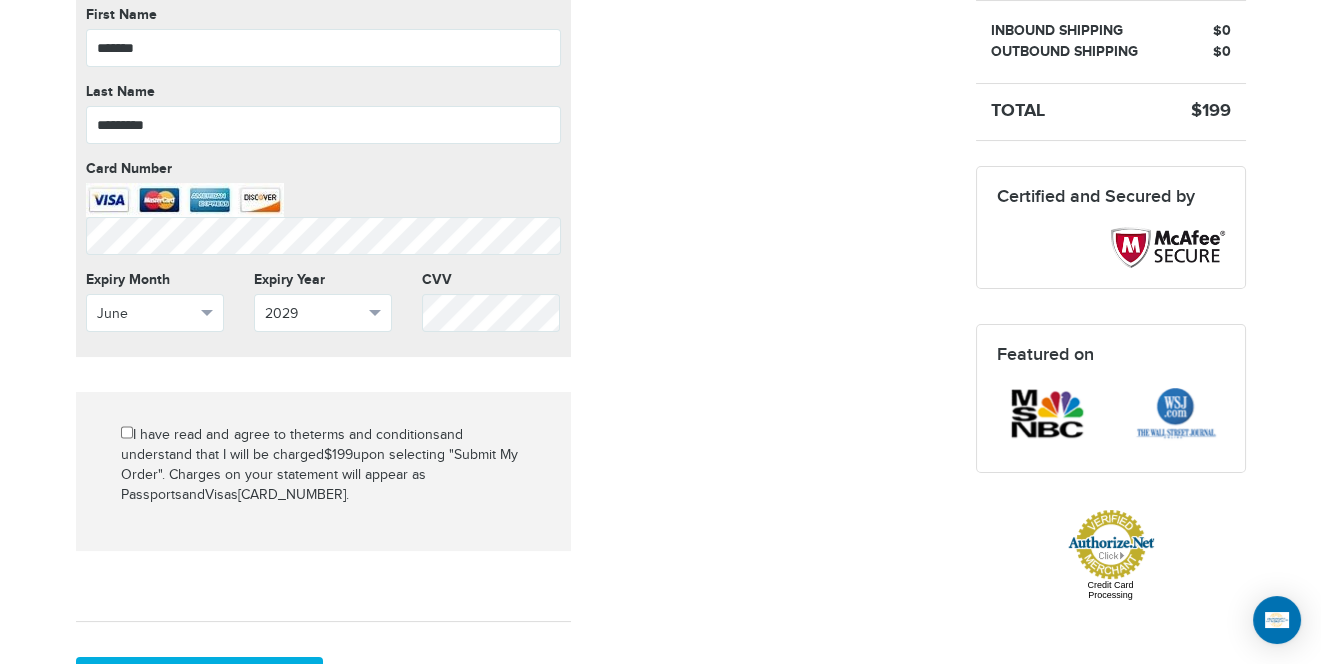 click on "Mark as paid?
No credit card data needed
Amount
*
Comment for manual payment
Secure credit card payment This is a secure 128-bit SSL encrypted payment
Credit Card data
First Name
*******
First Name cannot be empty
Last Name
*********
Last Name cannot be empty
Card Number
Card Number cannot be empty
Expiry Month
June   Select Month March" at bounding box center (511, 253) 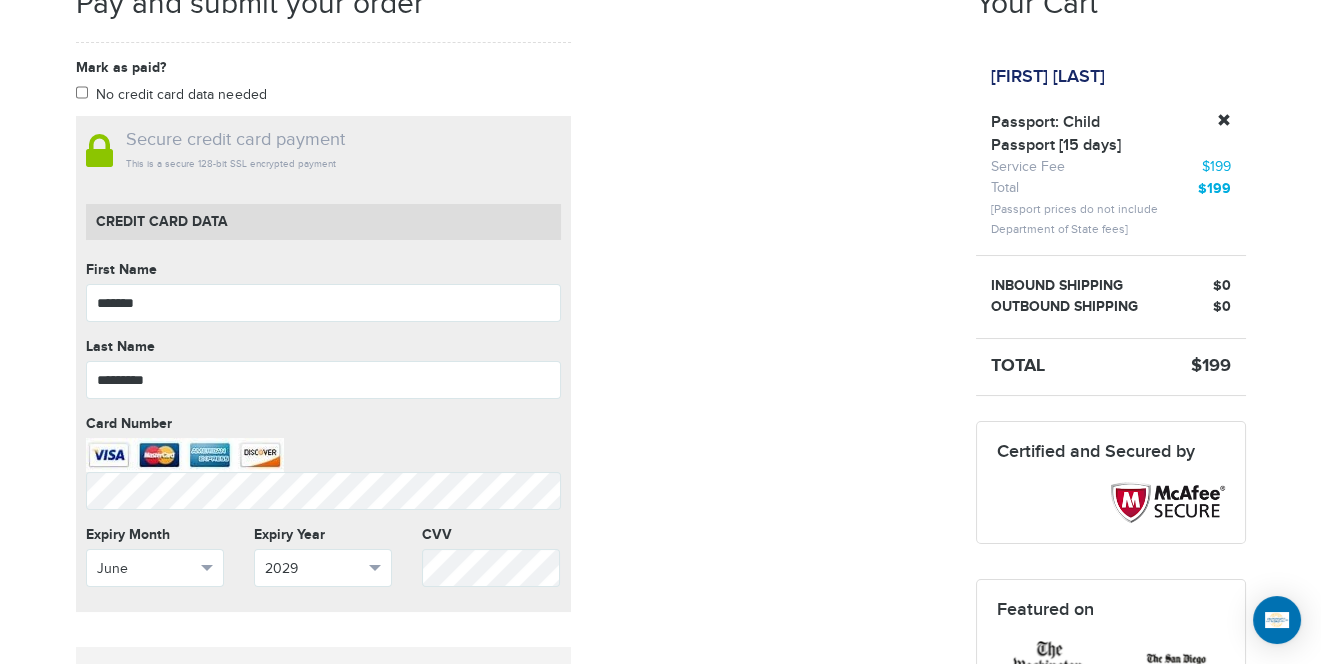 scroll, scrollTop: 402, scrollLeft: 0, axis: vertical 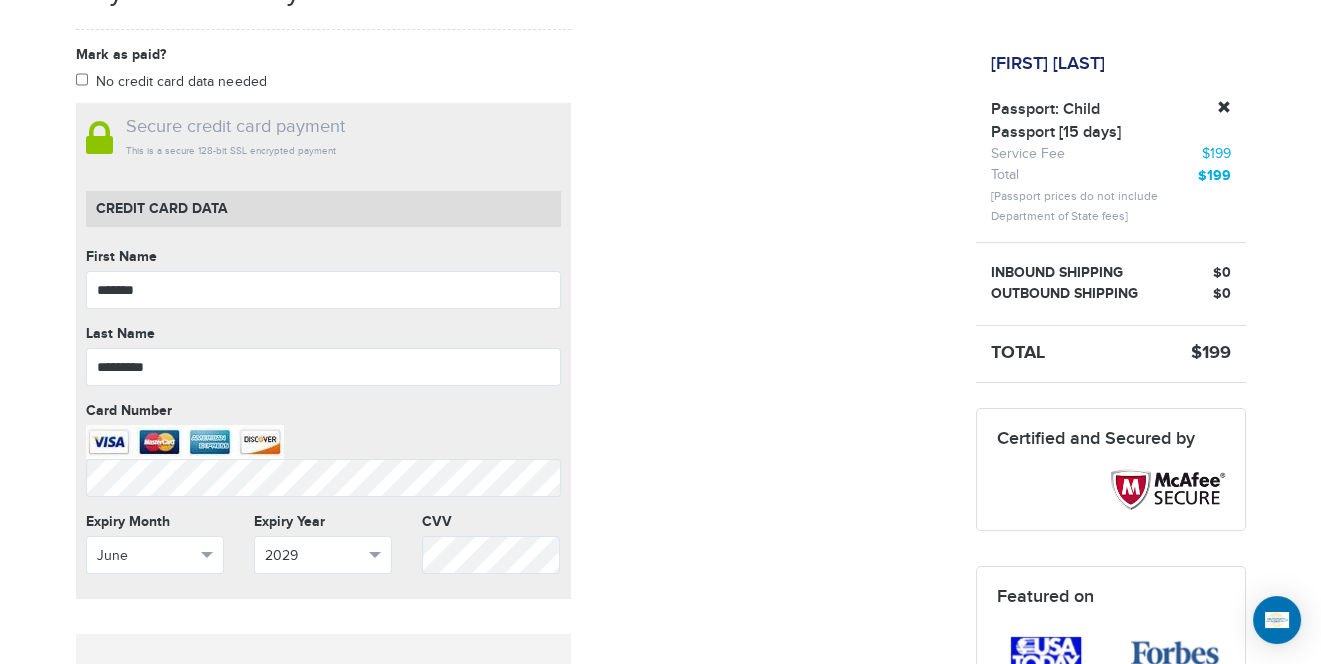 click on "Mark as paid?
No credit card data needed
Amount
*
Comment for manual payment
Secure credit card payment This is a secure 128-bit SSL encrypted payment
Credit Card data
First Name
*******
First Name cannot be empty
Last Name
*********
Last Name cannot be empty
Card Number
Card Number cannot be empty
Expiry Month
June   Select Month March" at bounding box center (511, 495) 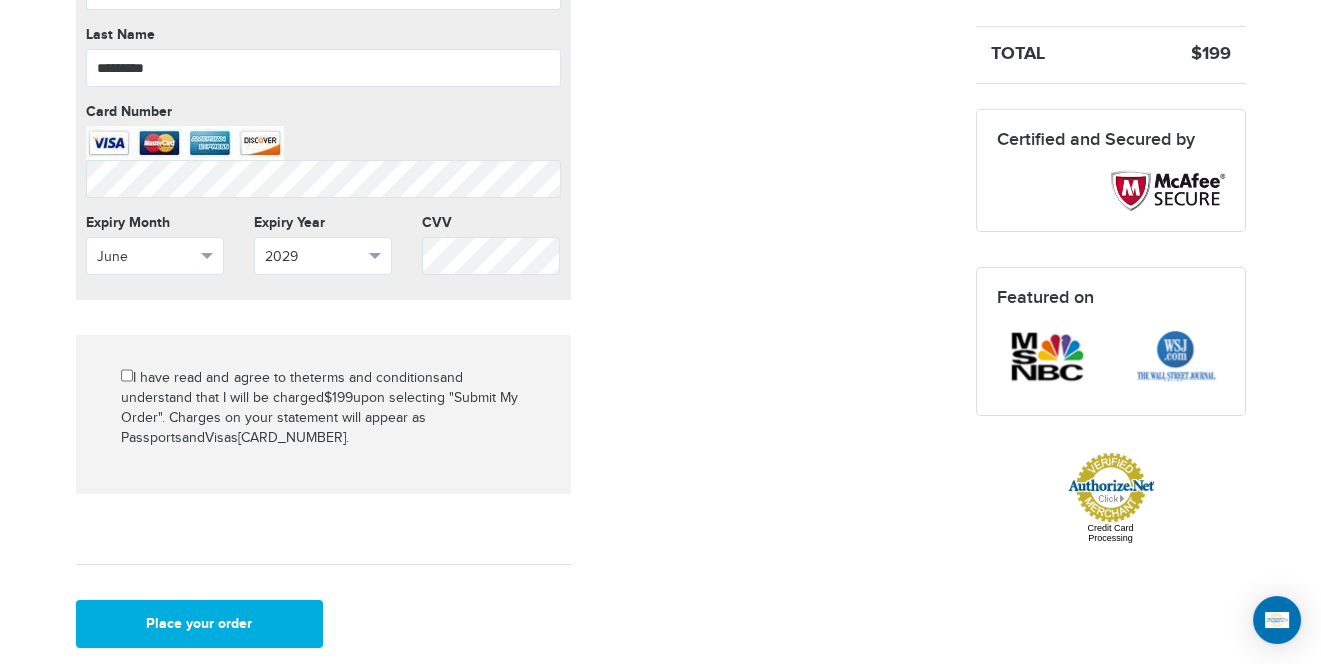 scroll, scrollTop: 704, scrollLeft: 0, axis: vertical 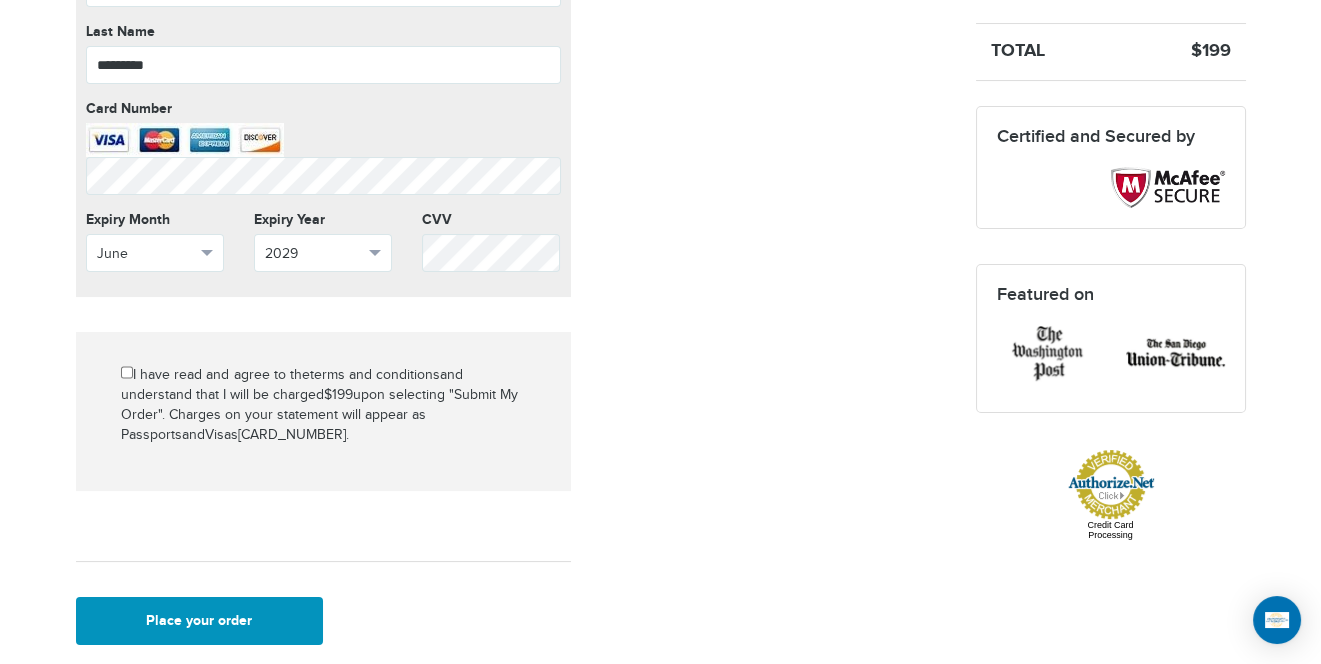 click on "Place your order" at bounding box center [200, 621] 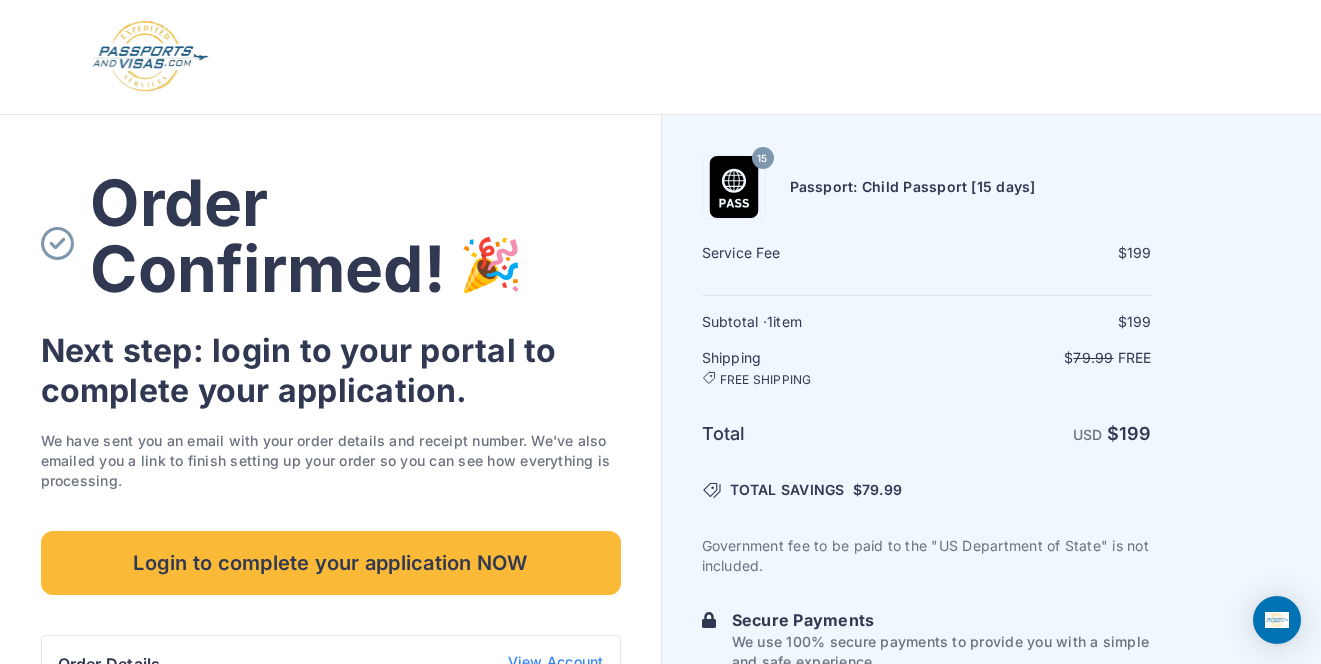 scroll, scrollTop: 0, scrollLeft: 0, axis: both 